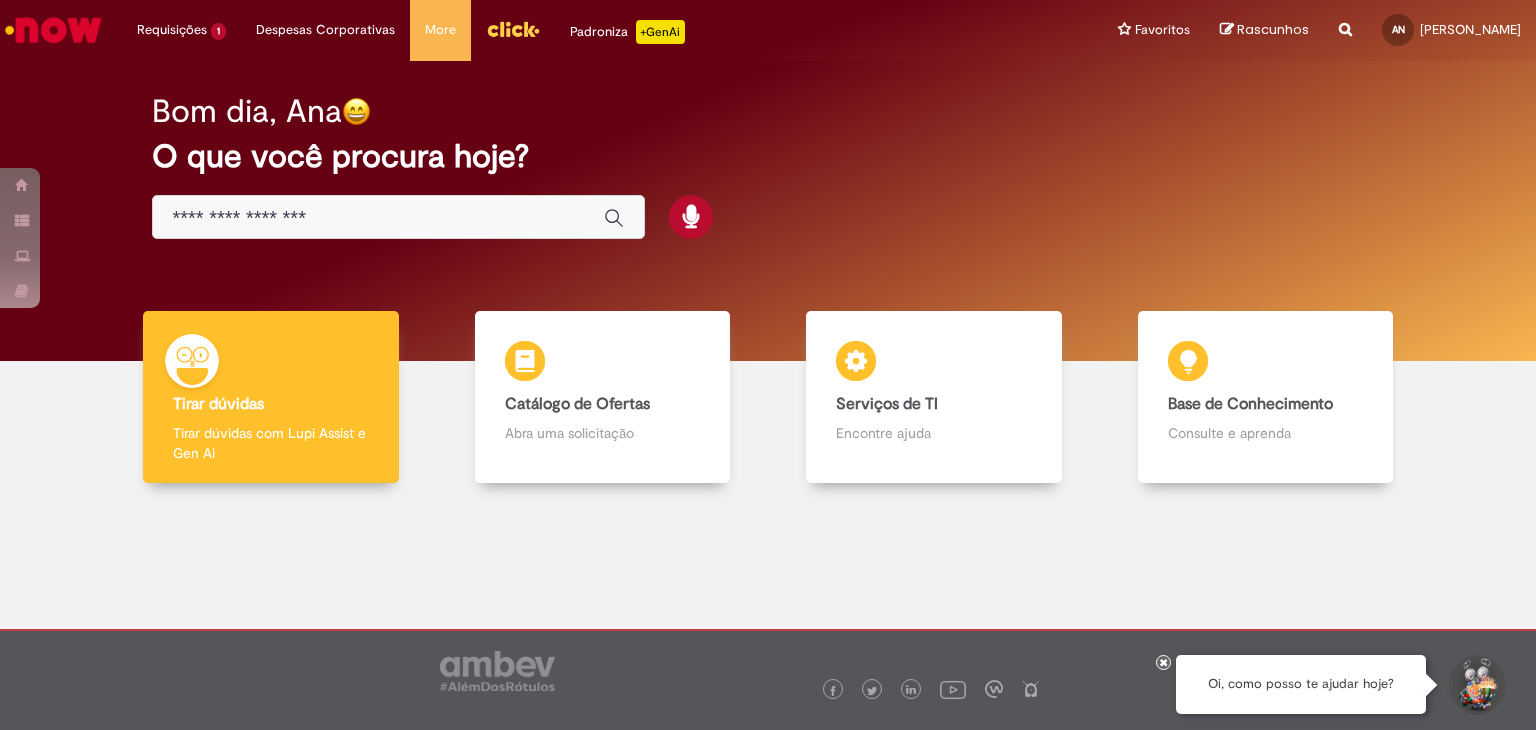 scroll, scrollTop: 0, scrollLeft: 0, axis: both 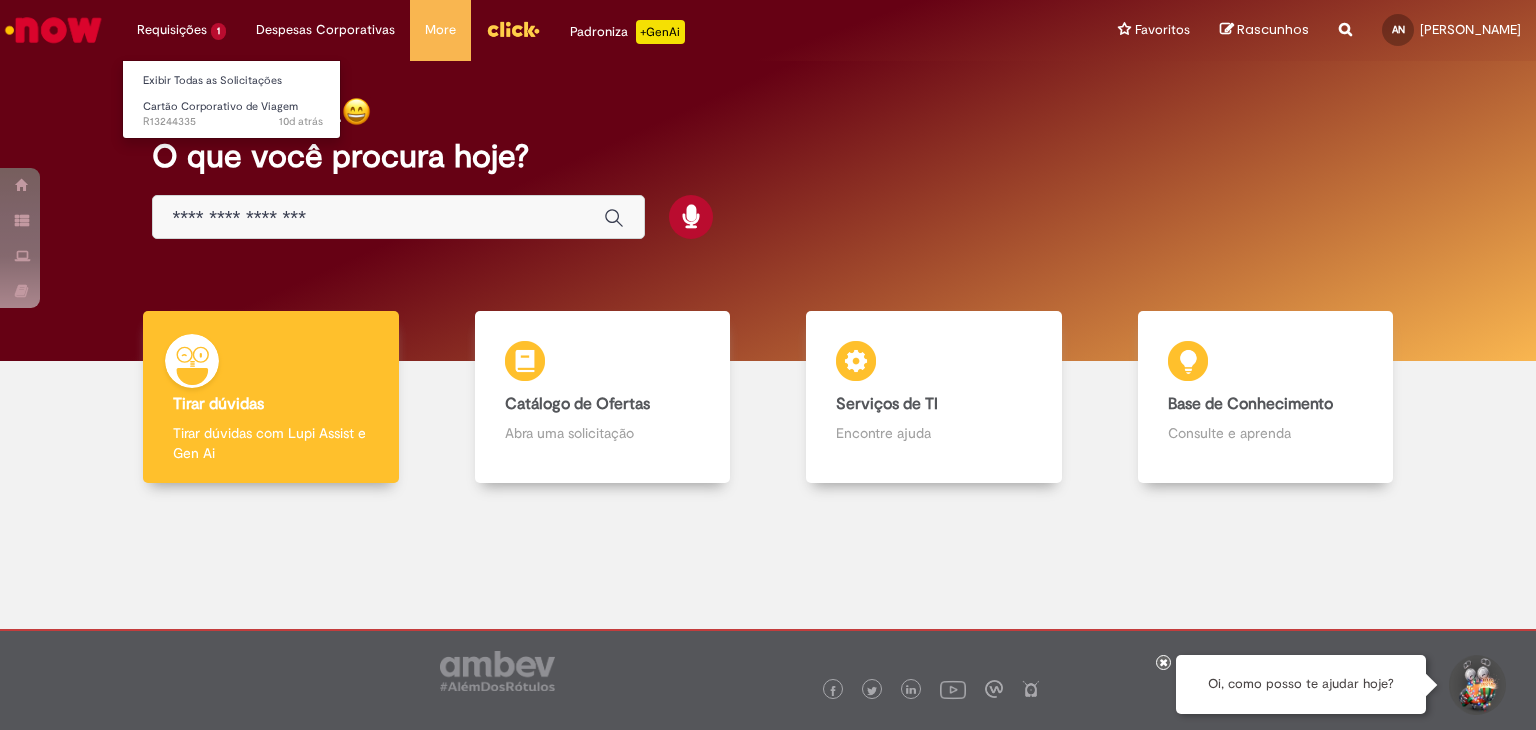 click on "Requisições   1
Exibir Todas as Solicitações
Cartão Corporativo de Viagem
10d atrás 10 dias atrás  R13244335" at bounding box center [181, 30] 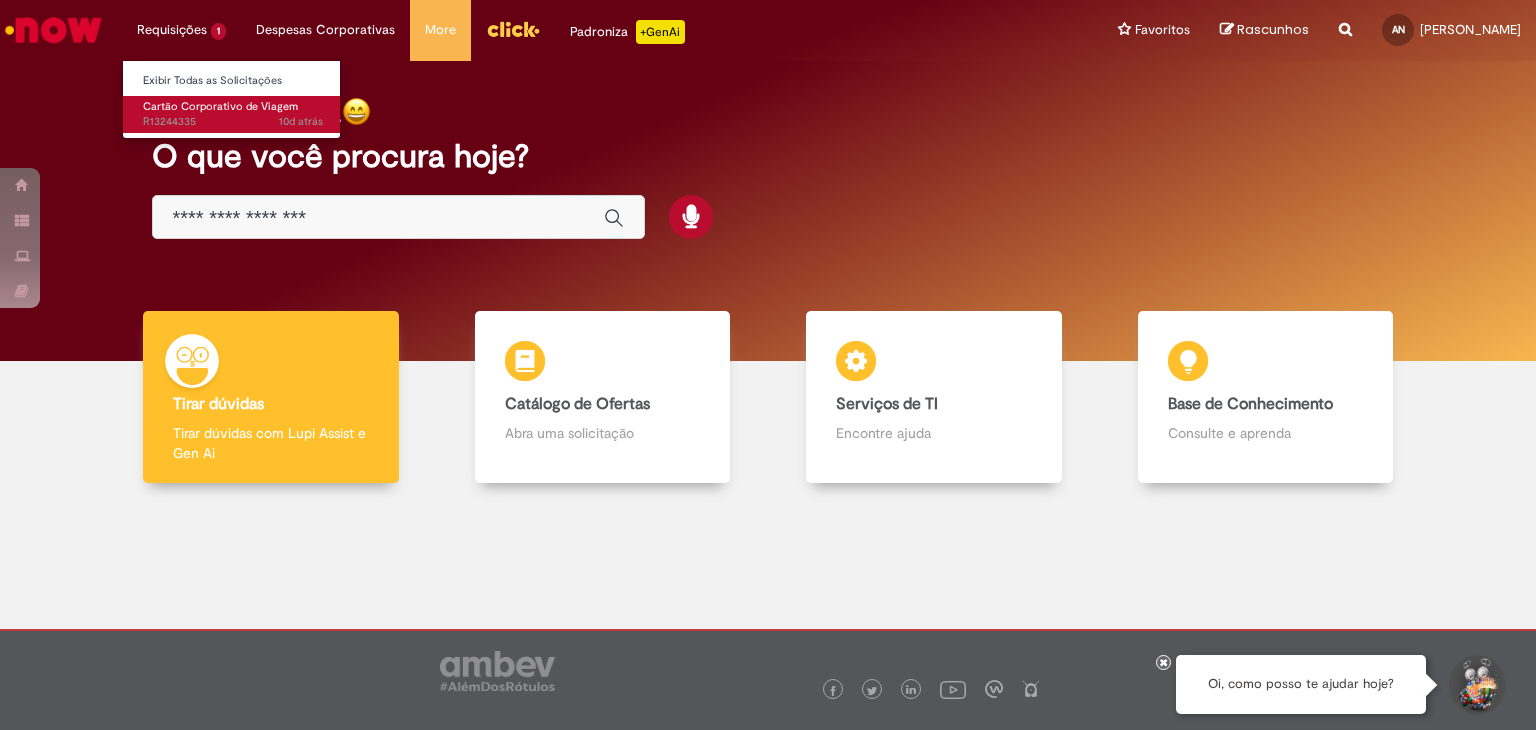 click on "Cartão Corporativo de Viagem" at bounding box center [220, 106] 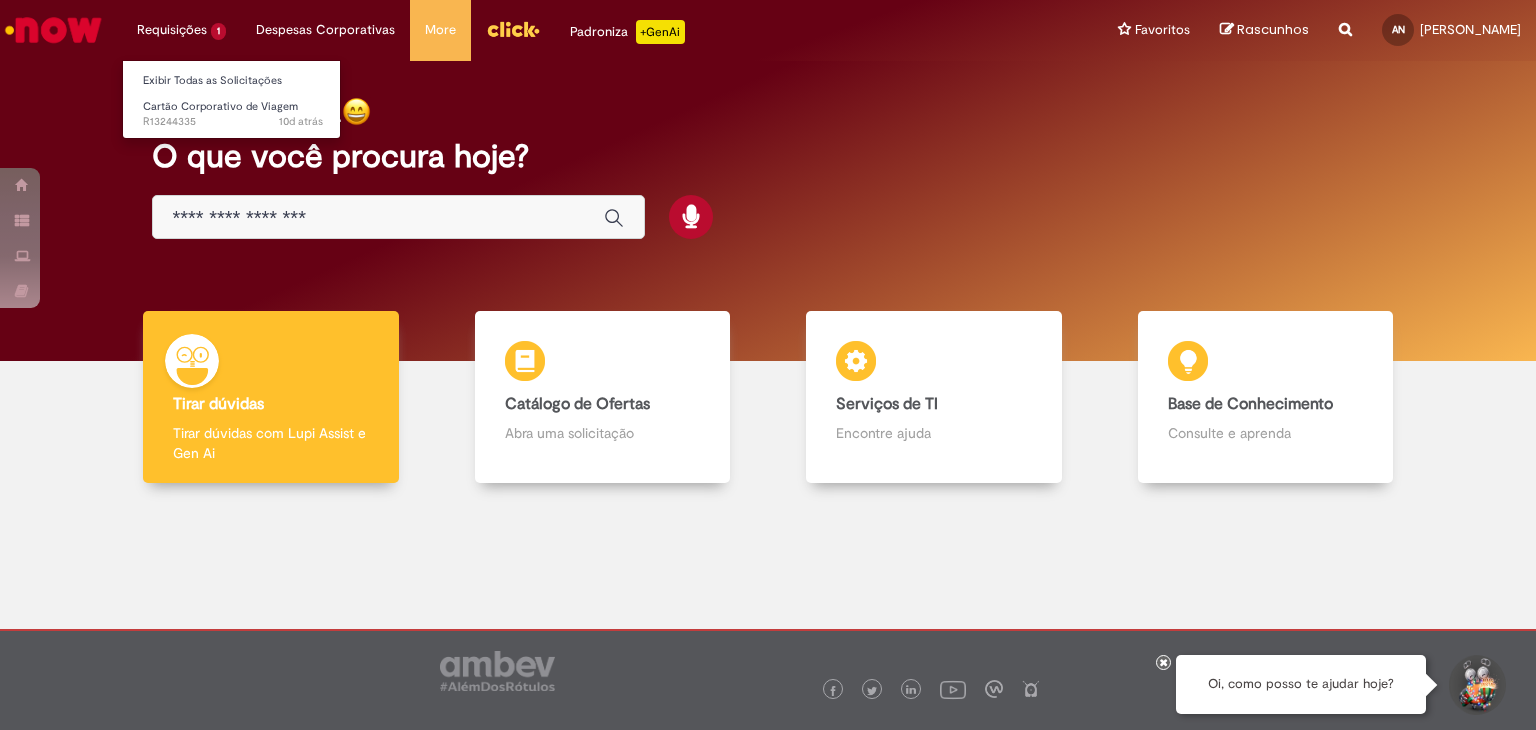 click on "Exibir Todas as Solicitações" at bounding box center [233, 79] 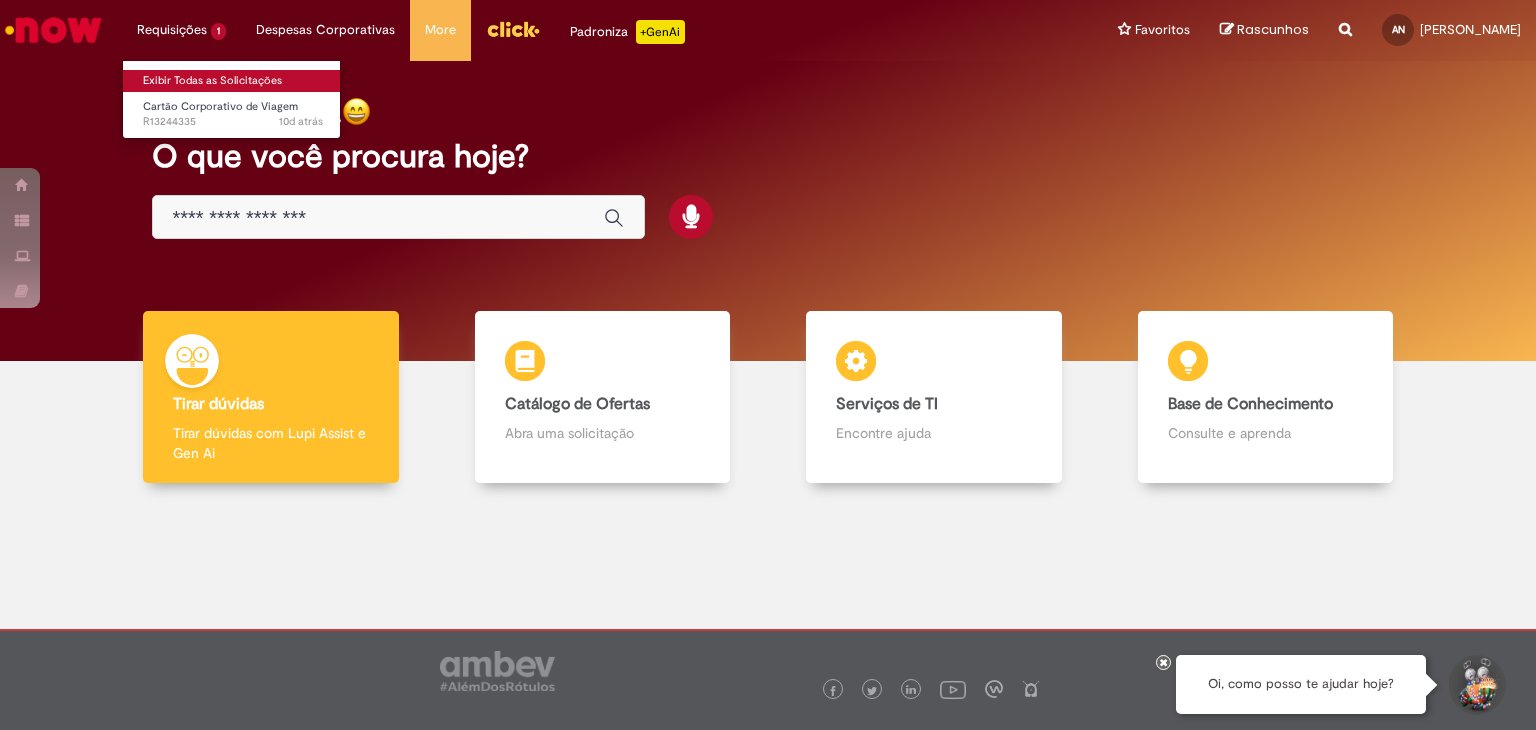 click on "Exibir Todas as Solicitações" at bounding box center [233, 81] 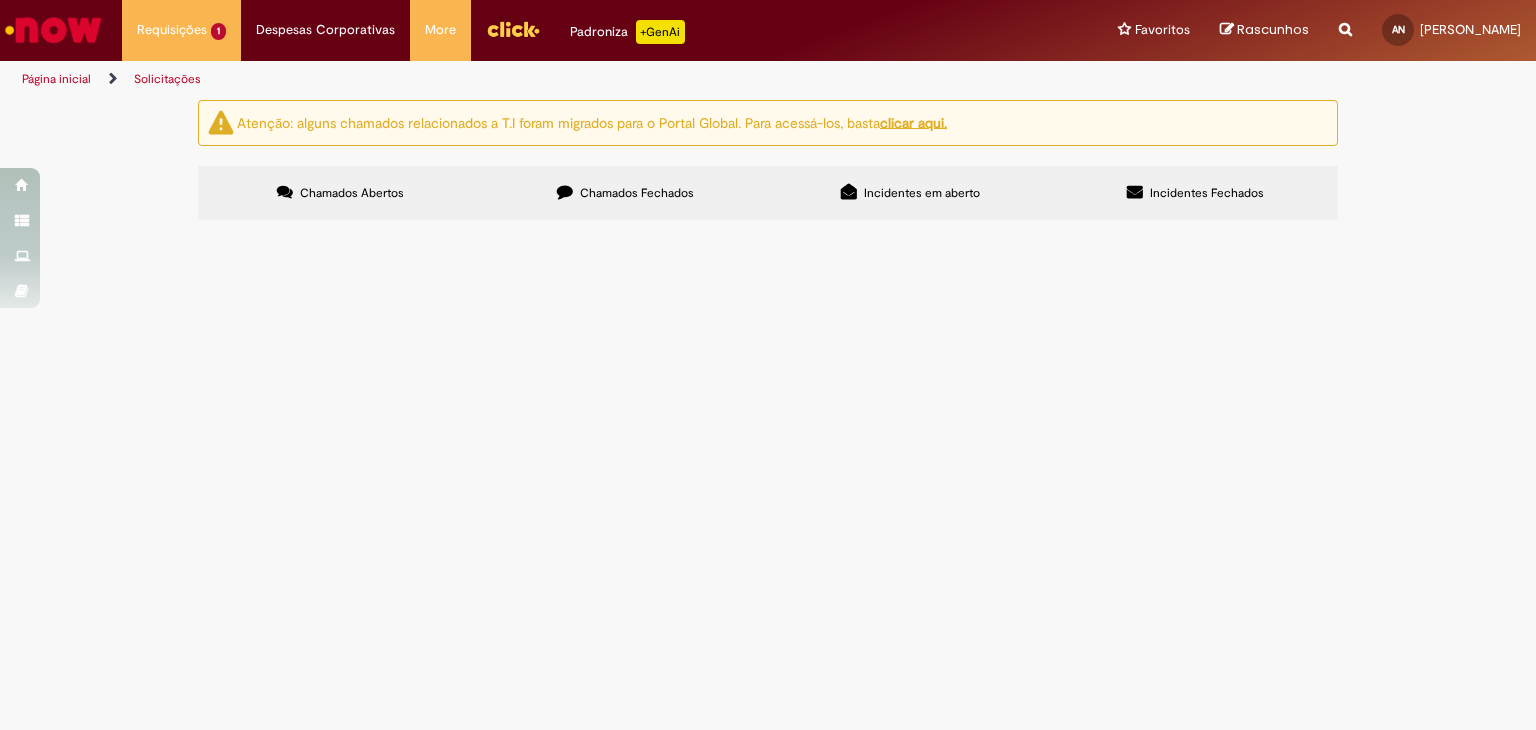 click at bounding box center [53, 30] 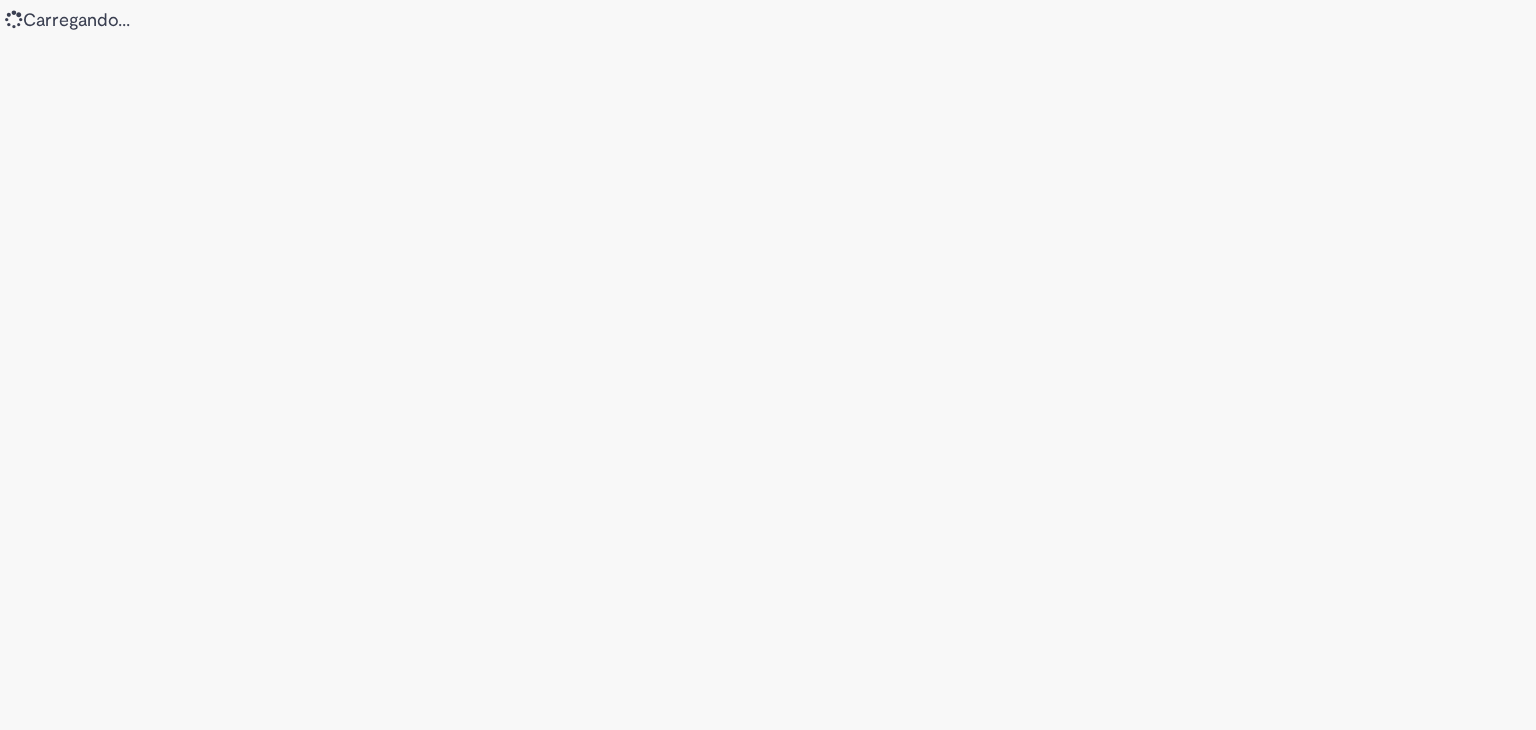 scroll, scrollTop: 0, scrollLeft: 0, axis: both 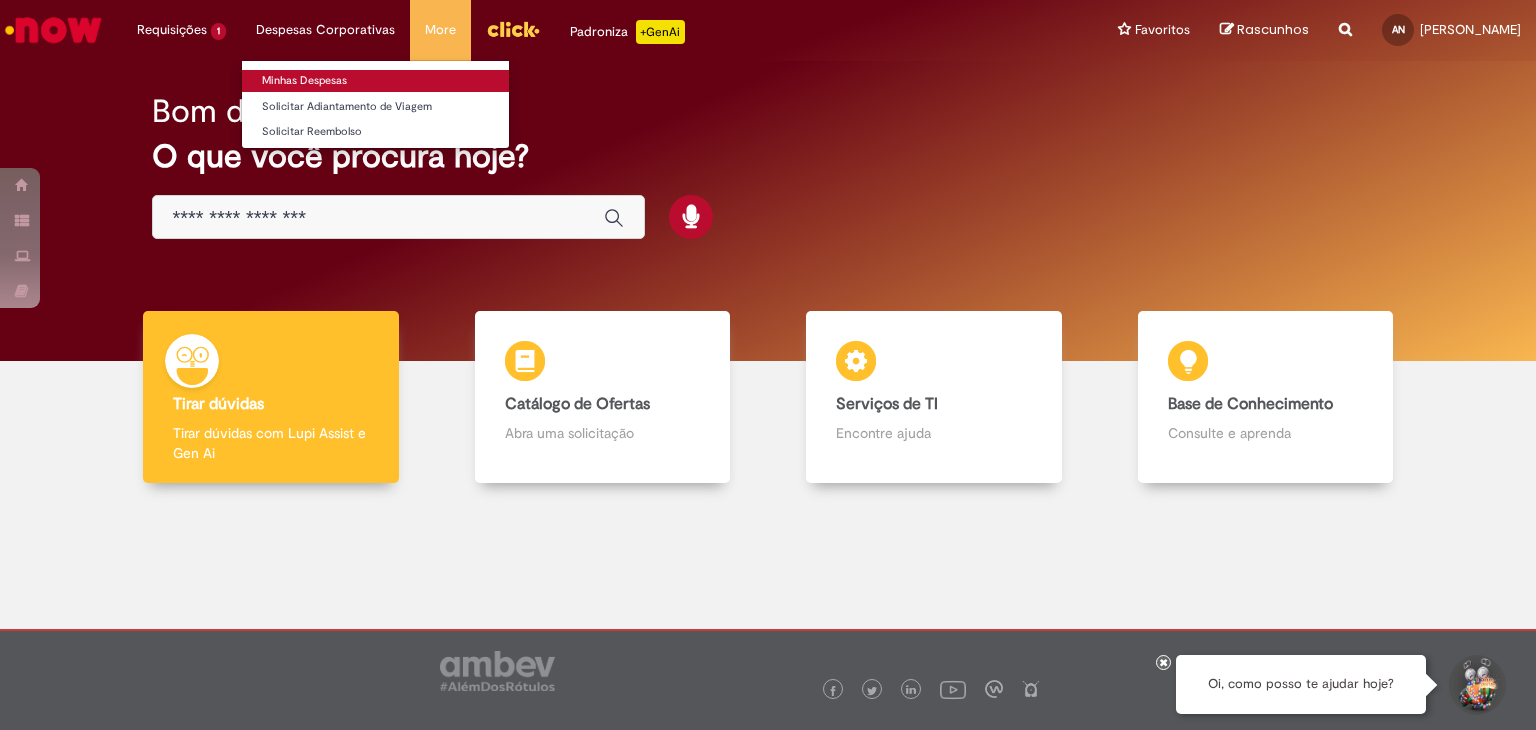 click on "Minhas Despesas" at bounding box center [375, 81] 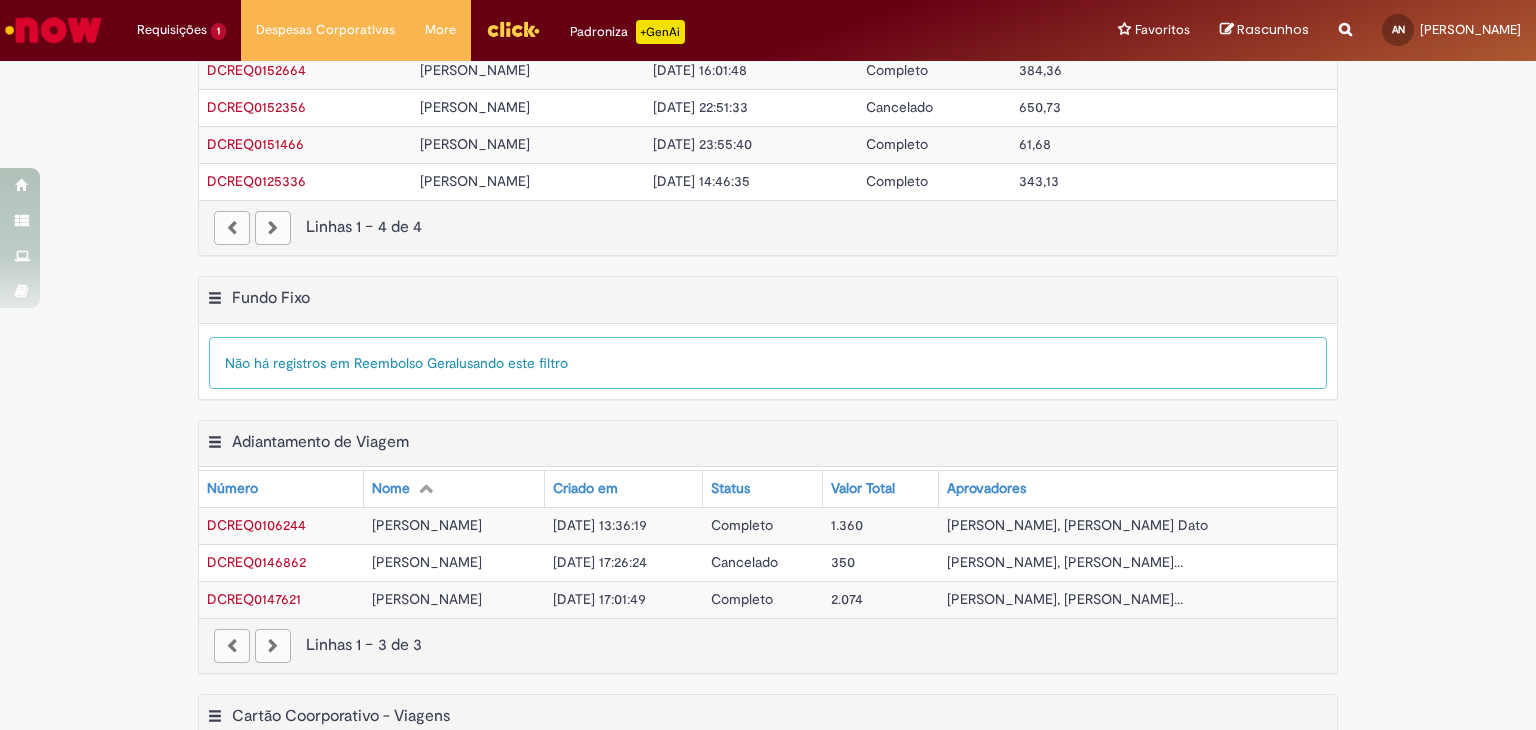 scroll, scrollTop: 206, scrollLeft: 0, axis: vertical 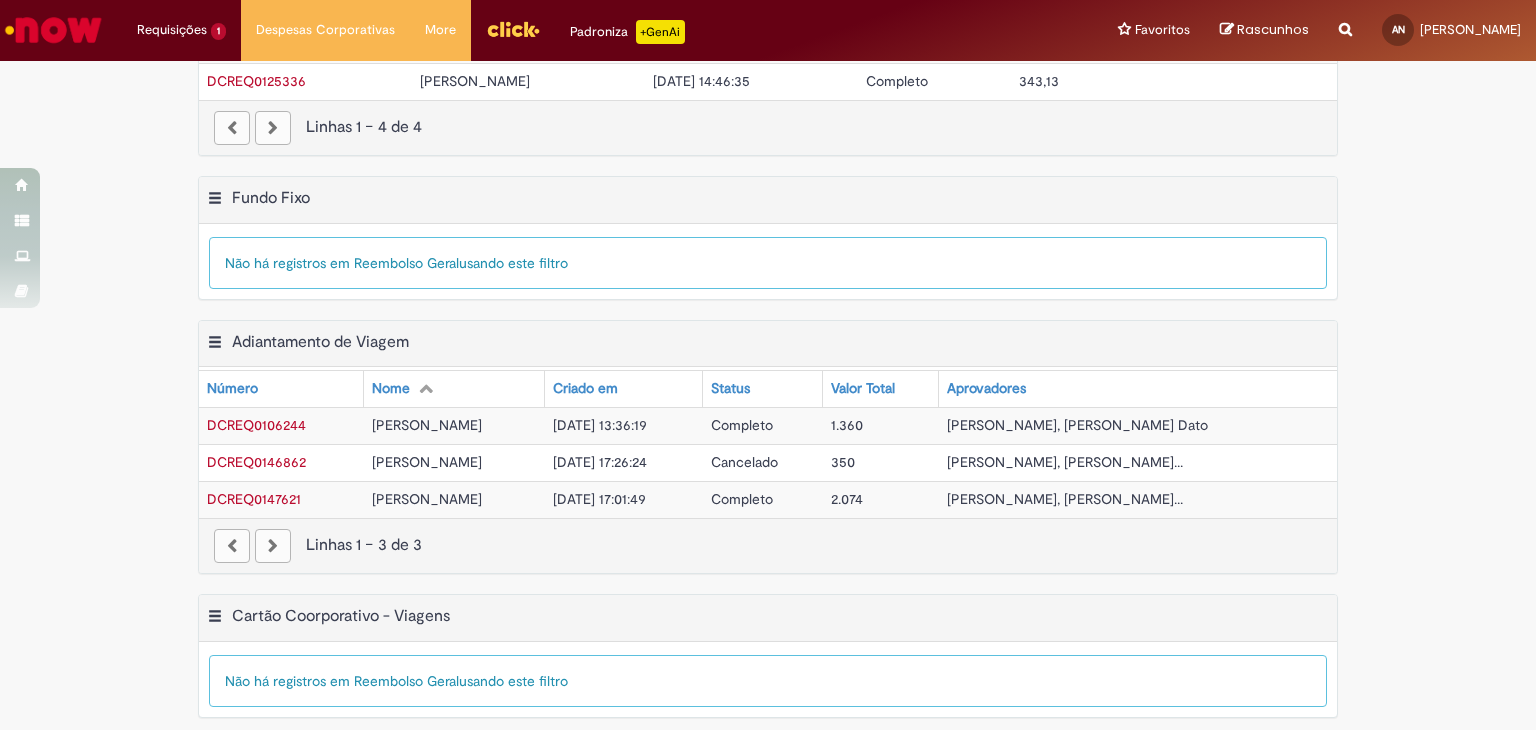 click on "Não há registros em Reembolso Geral  usando este filtro" at bounding box center (768, 681) 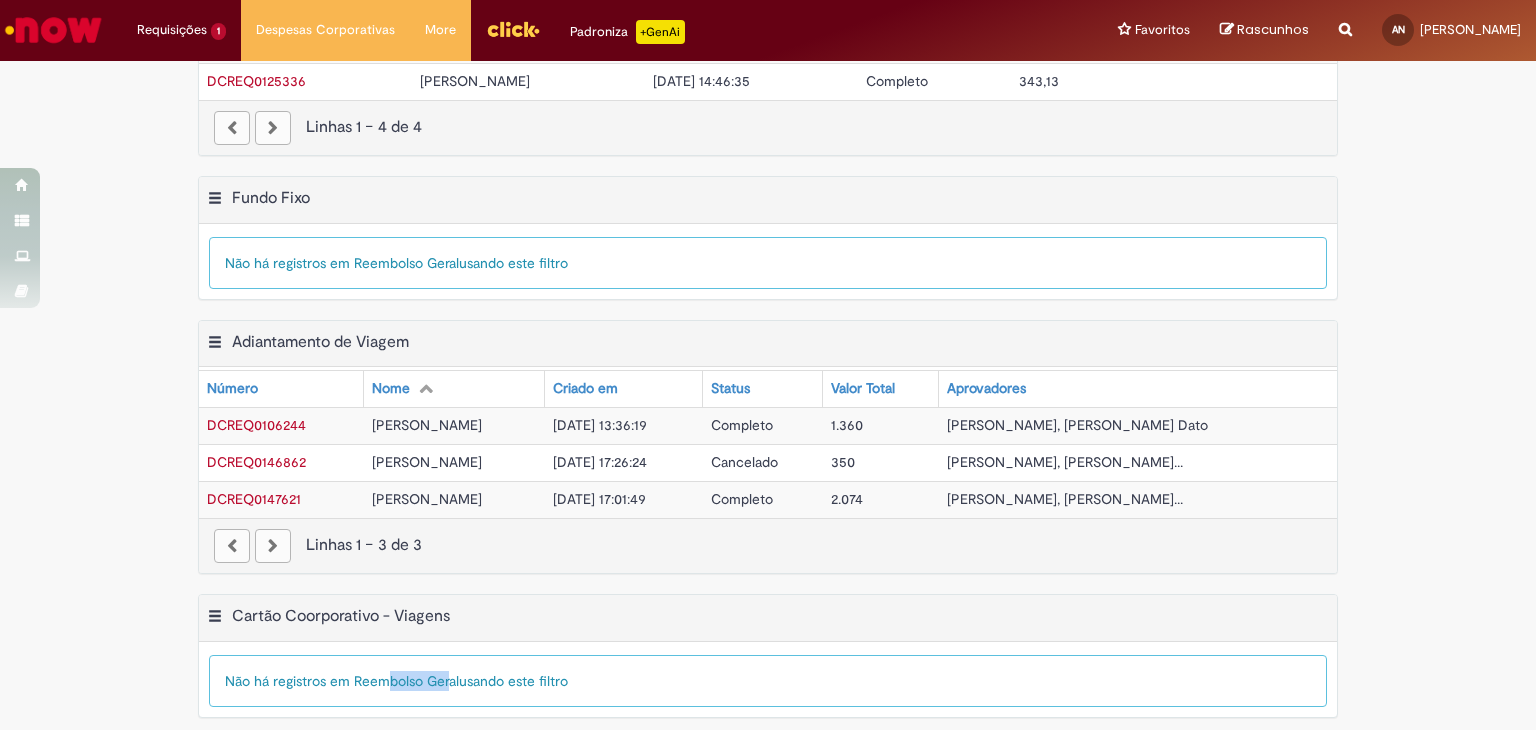 click on "Não há registros em Reembolso Geral  usando este filtro" at bounding box center (768, 681) 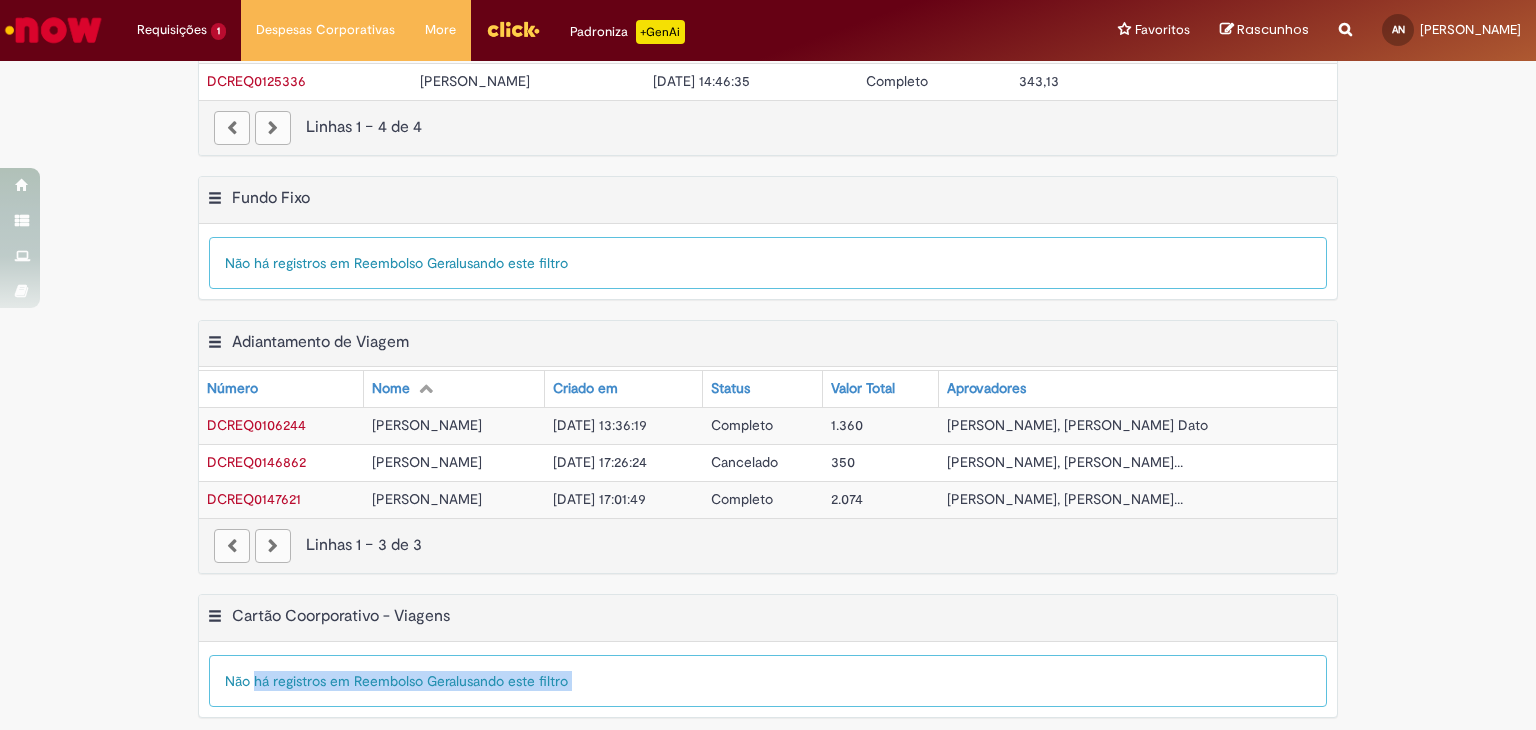 click on "Não há registros em Reembolso Geral  usando este filtro" at bounding box center [768, 681] 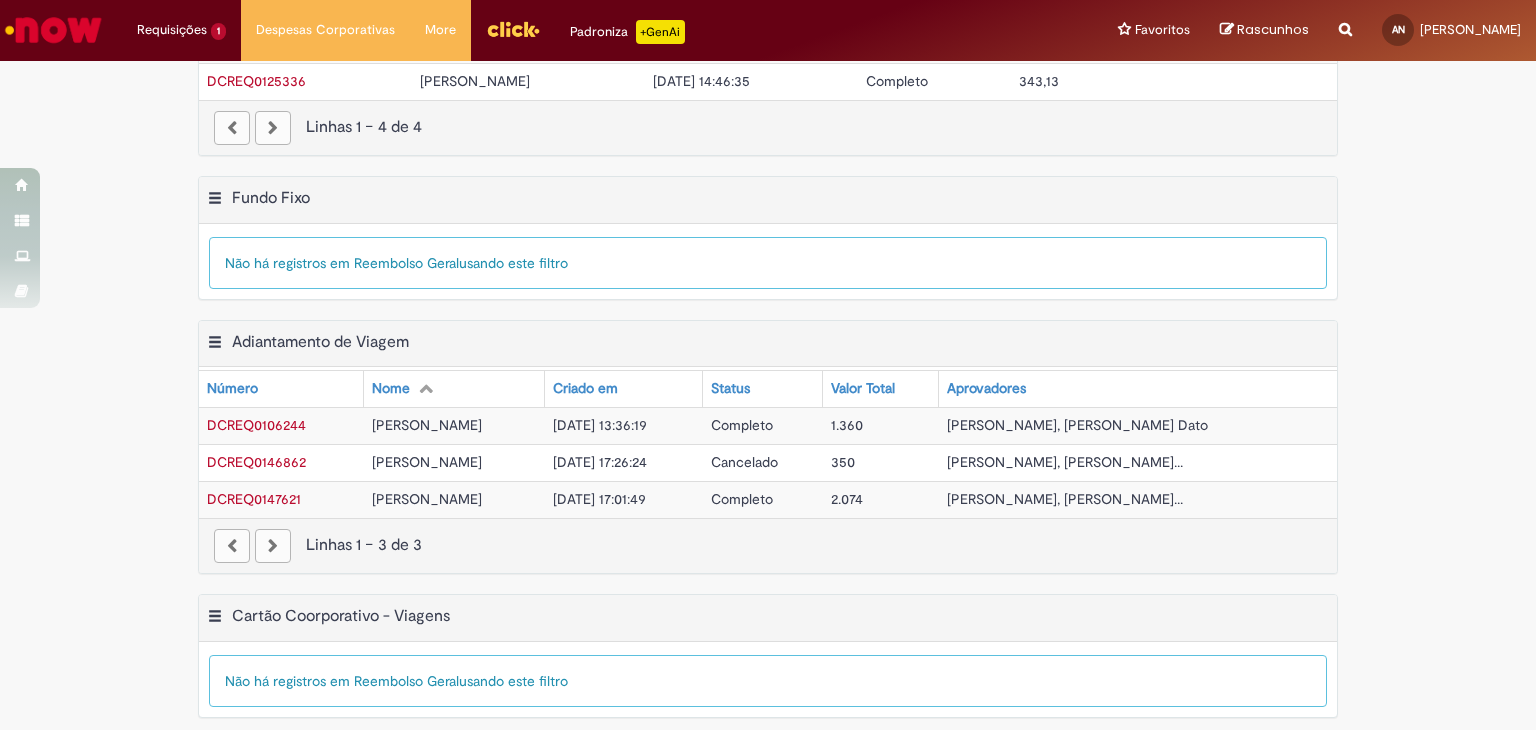 click on "Exportar como PDF   Exportar como Excel   Exportar como CSV
Cartão Coorporativo - Viagens Tabela - Página 1
Mostrar filtro       Tudo     >   Funcionário é Ana Carolina Fernandes Nogueira     >   Processo = Cartão Corporativo - Viagens
Não há registros em Reembolso Geral  usando este filtro" at bounding box center [768, 666] 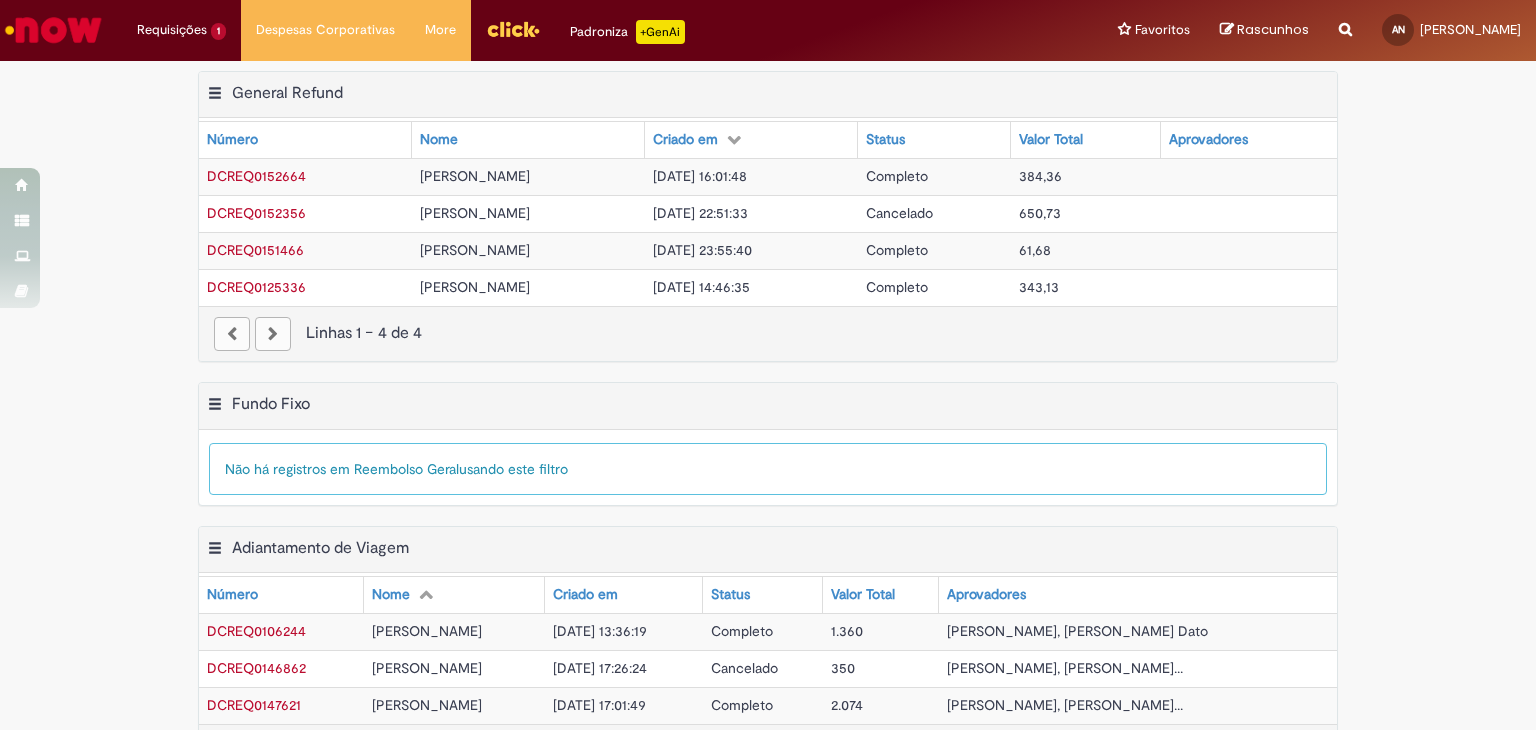 scroll, scrollTop: 0, scrollLeft: 0, axis: both 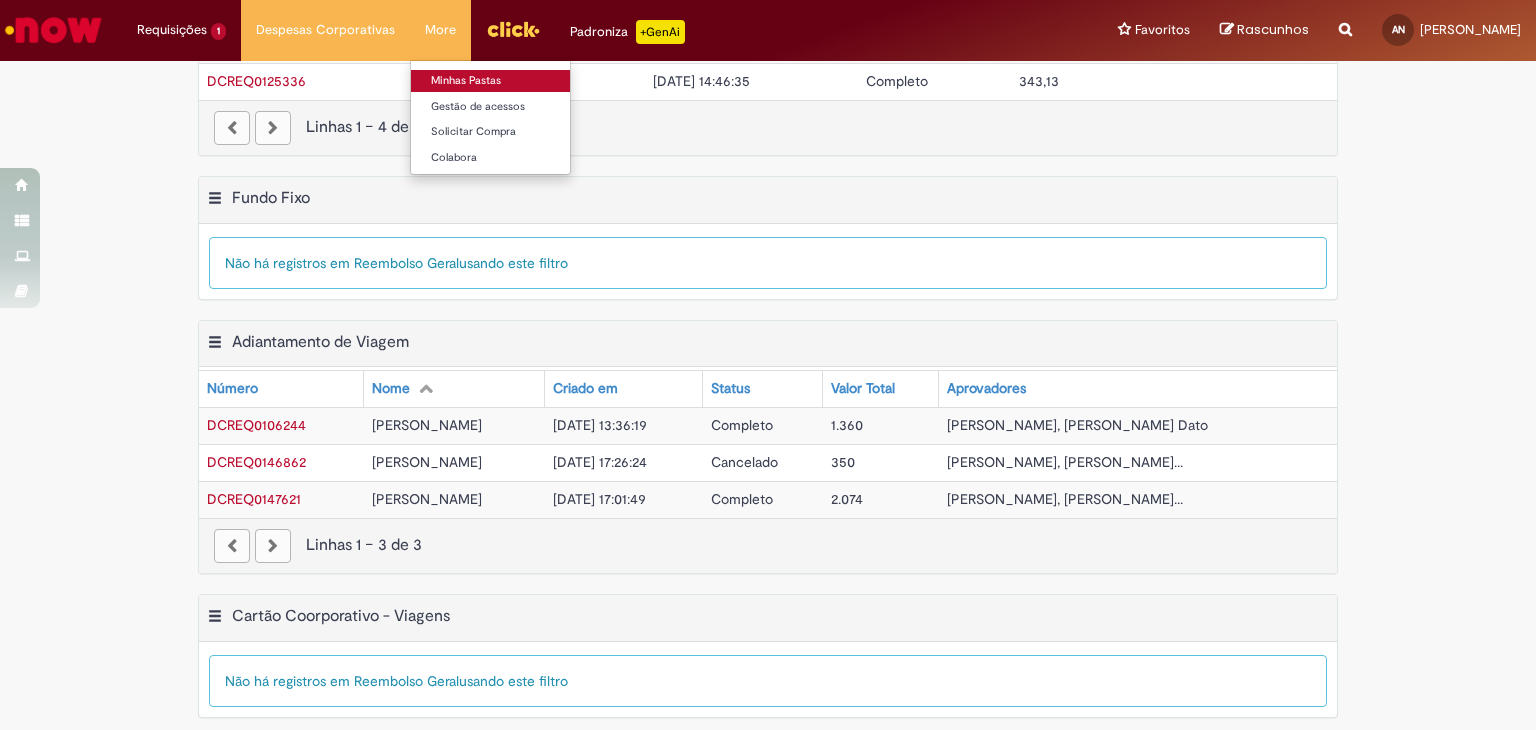 click on "Minhas Pastas" at bounding box center (521, 81) 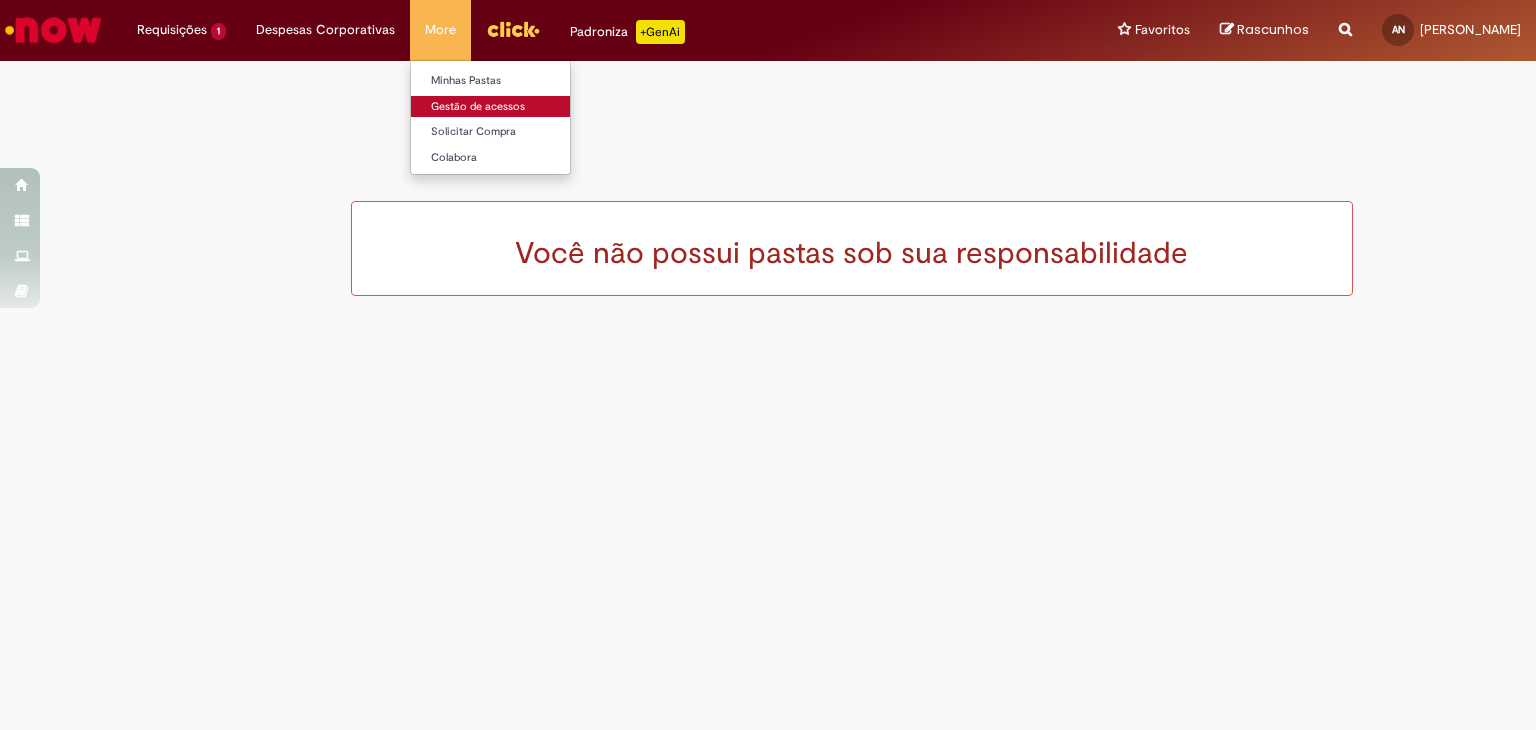 click on "Gestão de acessos" at bounding box center [521, 107] 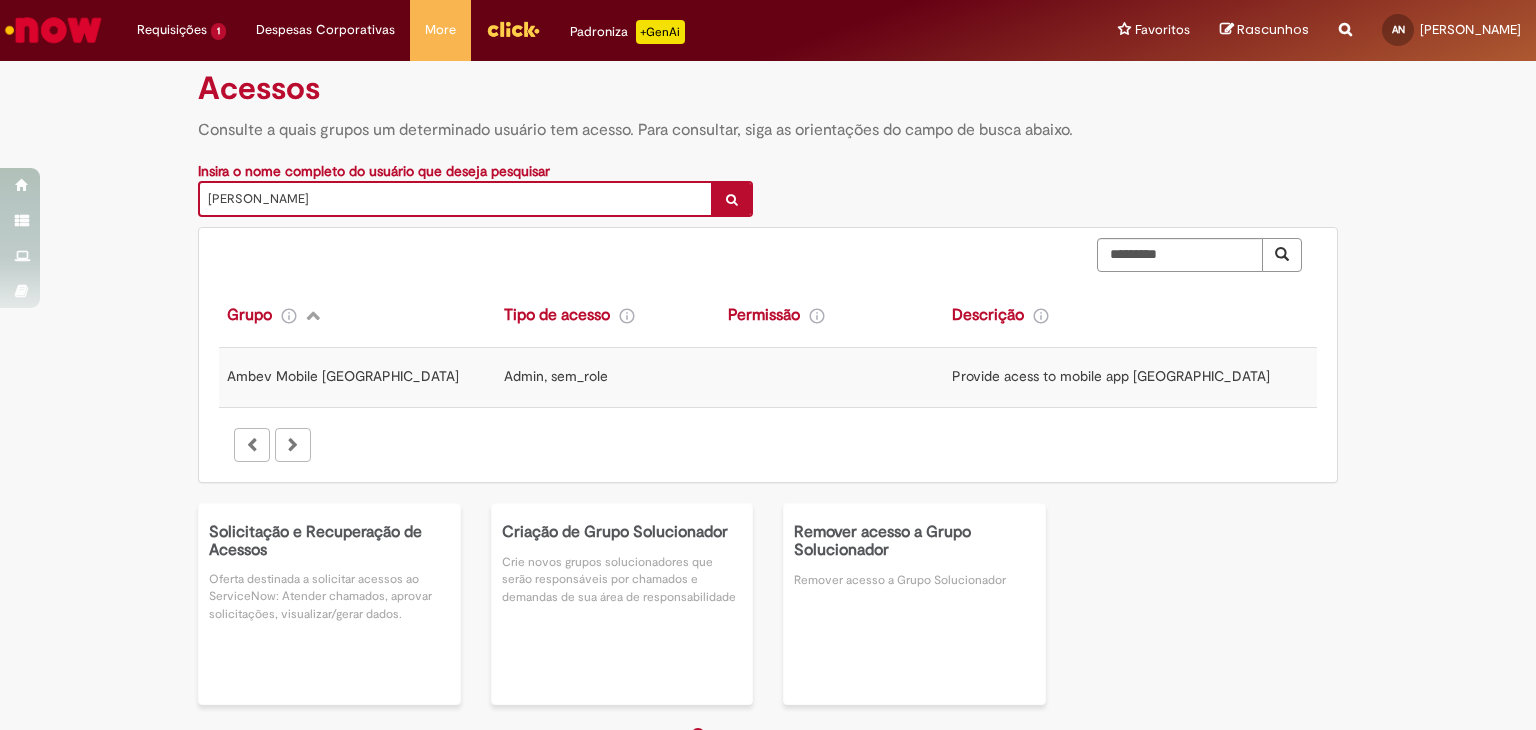 scroll, scrollTop: 175, scrollLeft: 0, axis: vertical 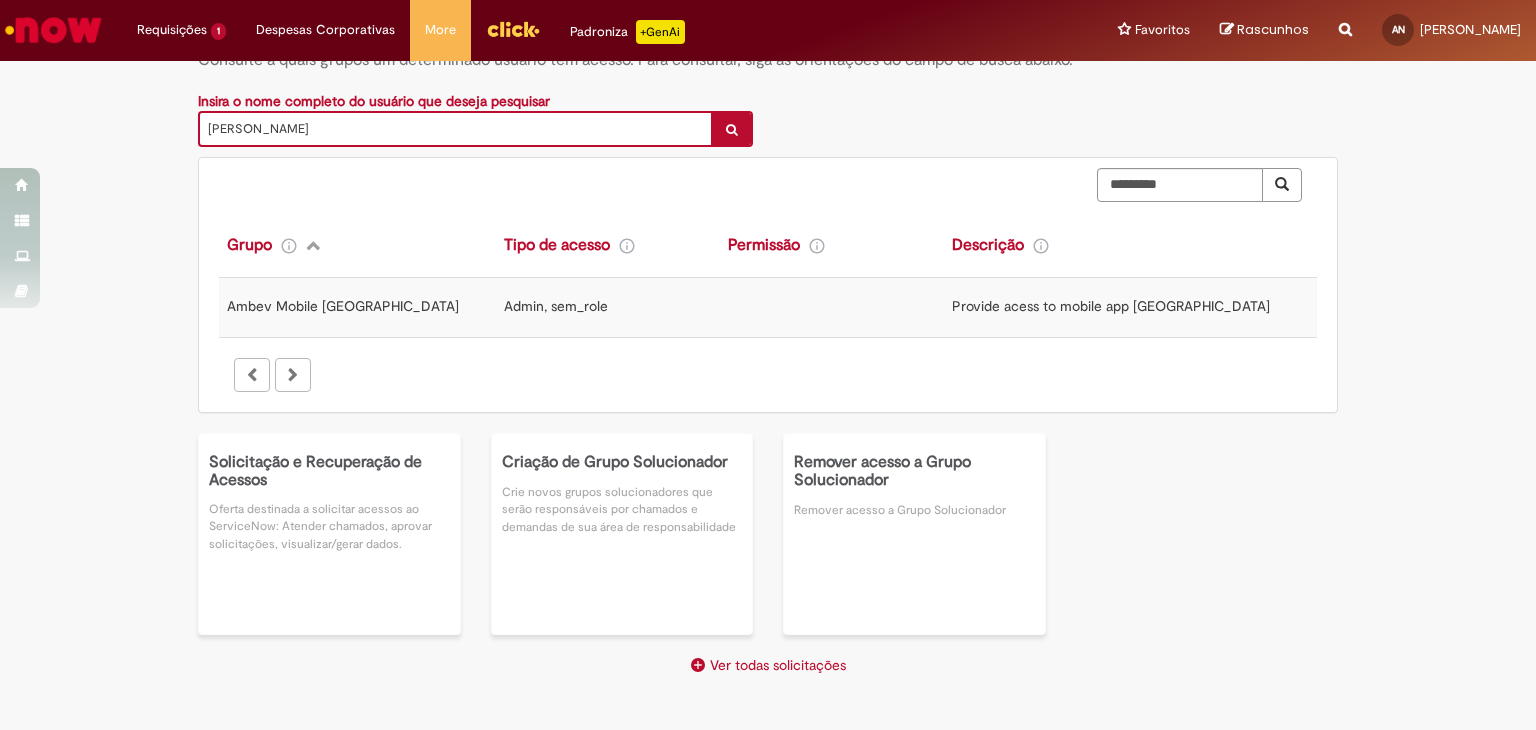 click on "Ambev Mobile Brasil" at bounding box center (343, 306) 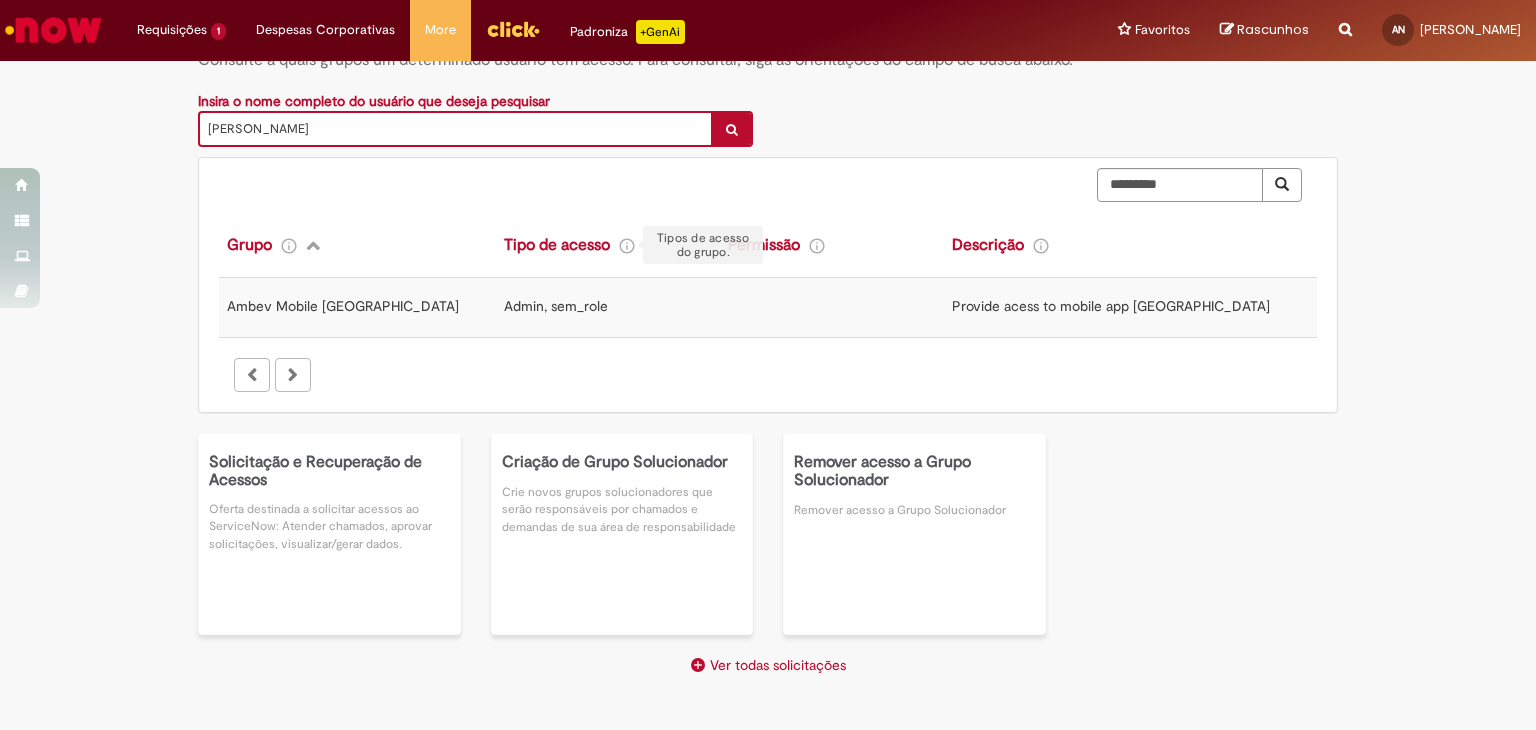 click 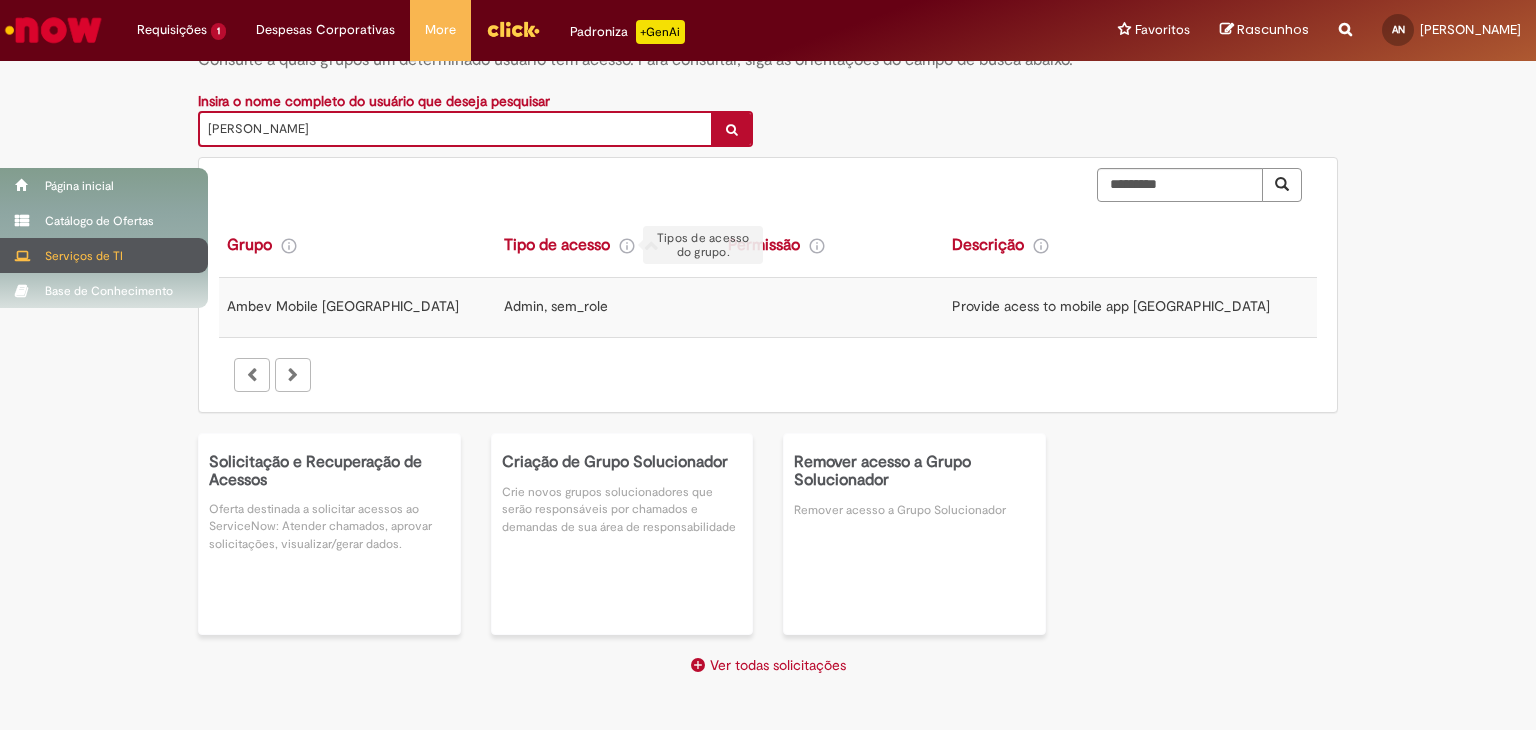 click on "Serviços de TI" at bounding box center (104, 255) 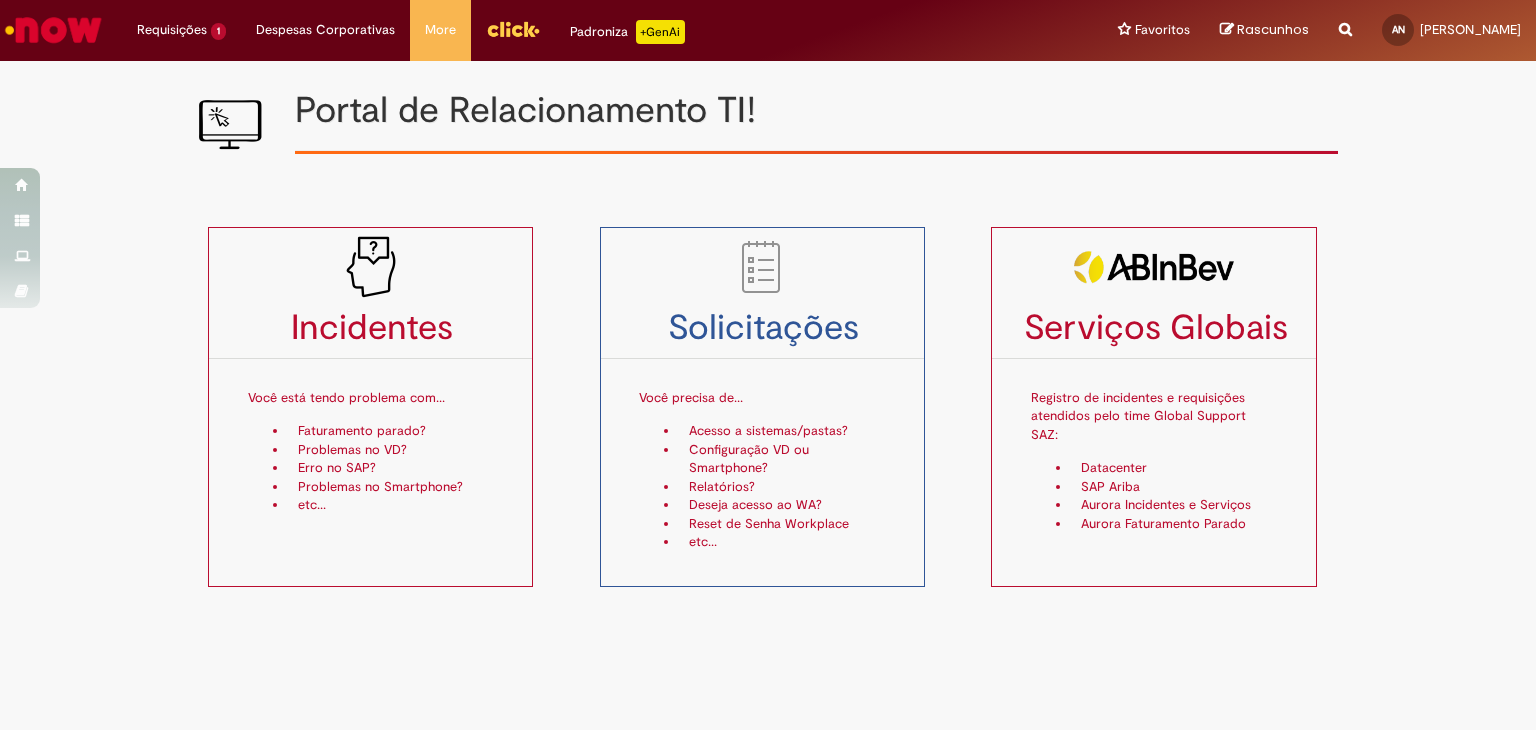 scroll, scrollTop: 0, scrollLeft: 0, axis: both 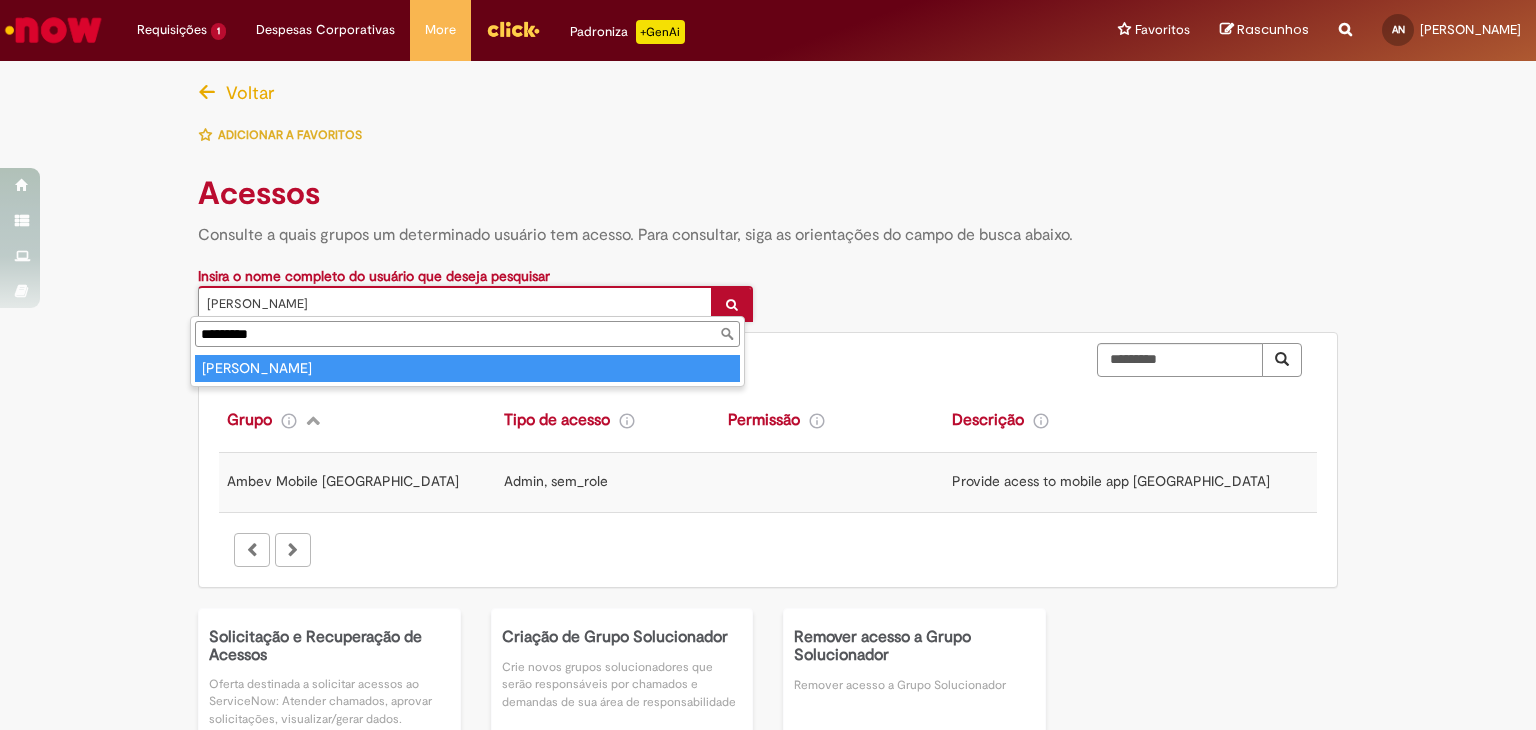 type on "*********" 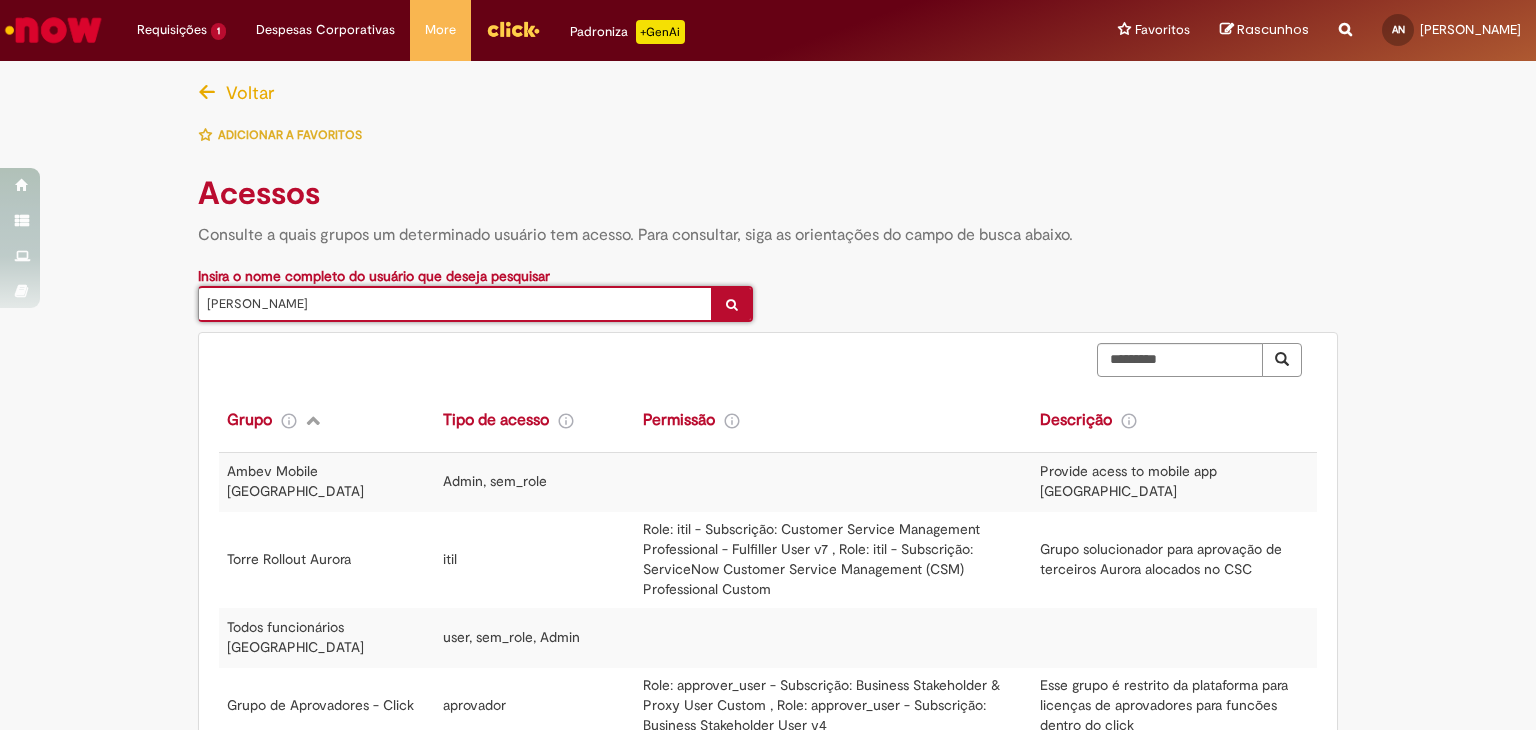 drag, startPoint x: 76, startPoint y: 393, endPoint x: 90, endPoint y: 384, distance: 16.643316 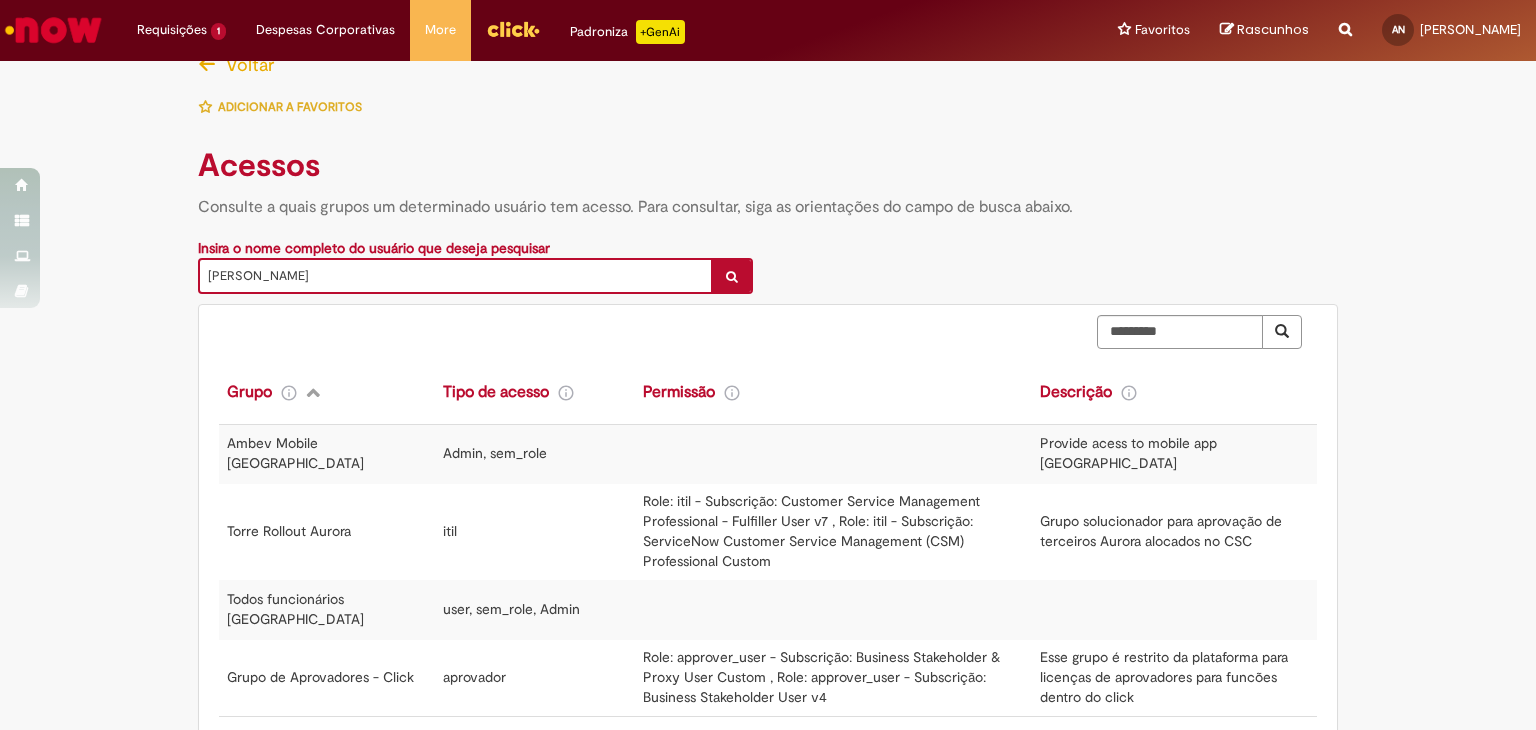 scroll, scrollTop: 0, scrollLeft: 0, axis: both 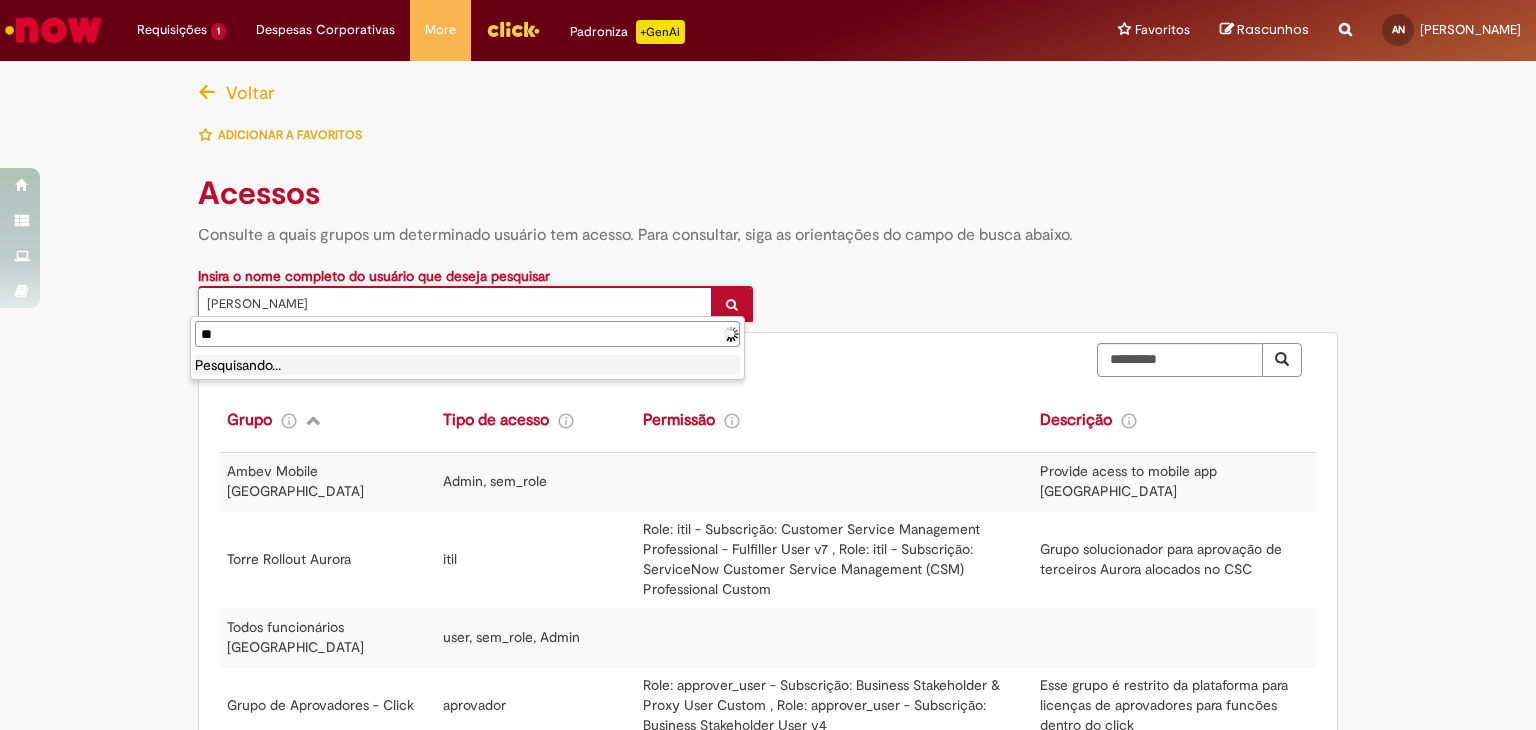 type on "*" 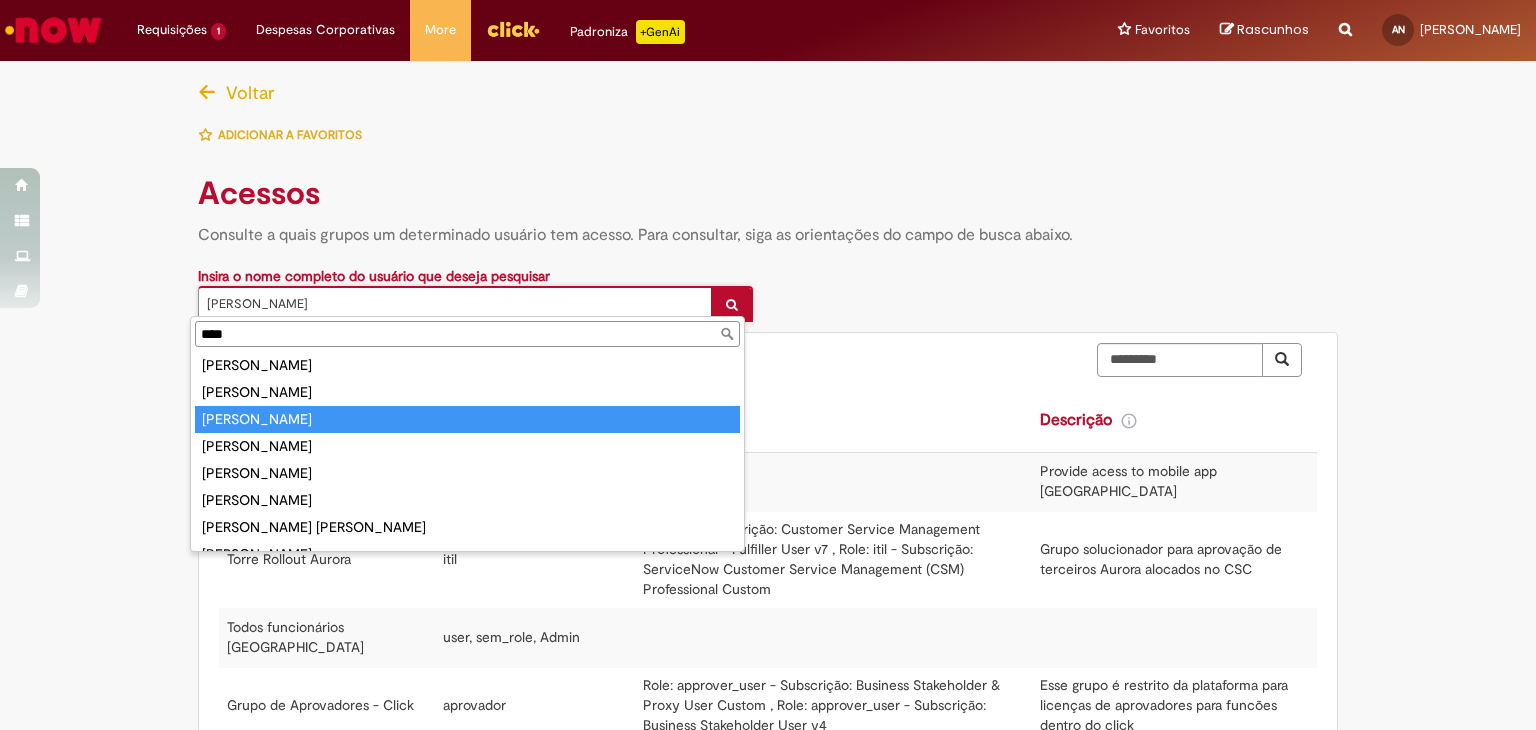 scroll, scrollTop: 375, scrollLeft: 0, axis: vertical 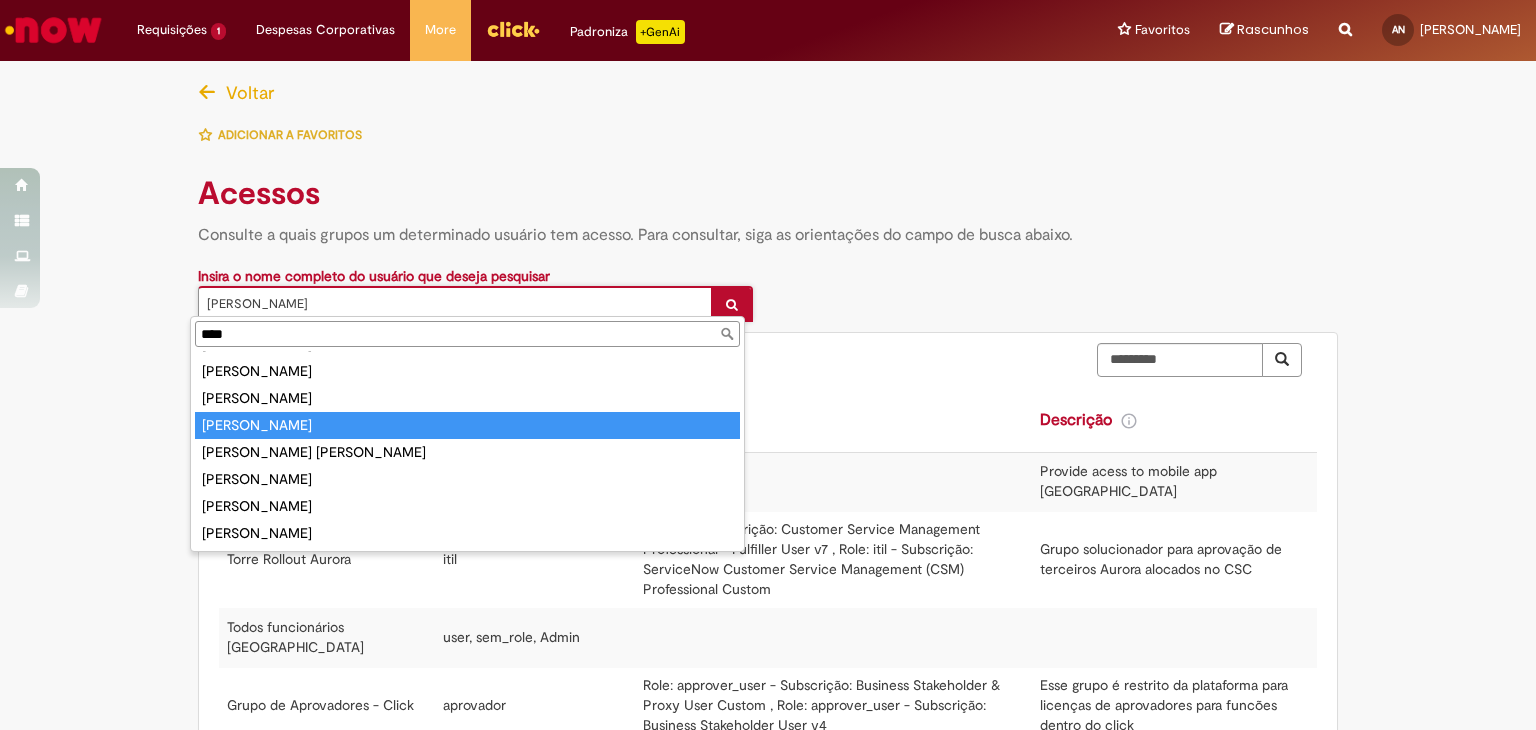 type on "****" 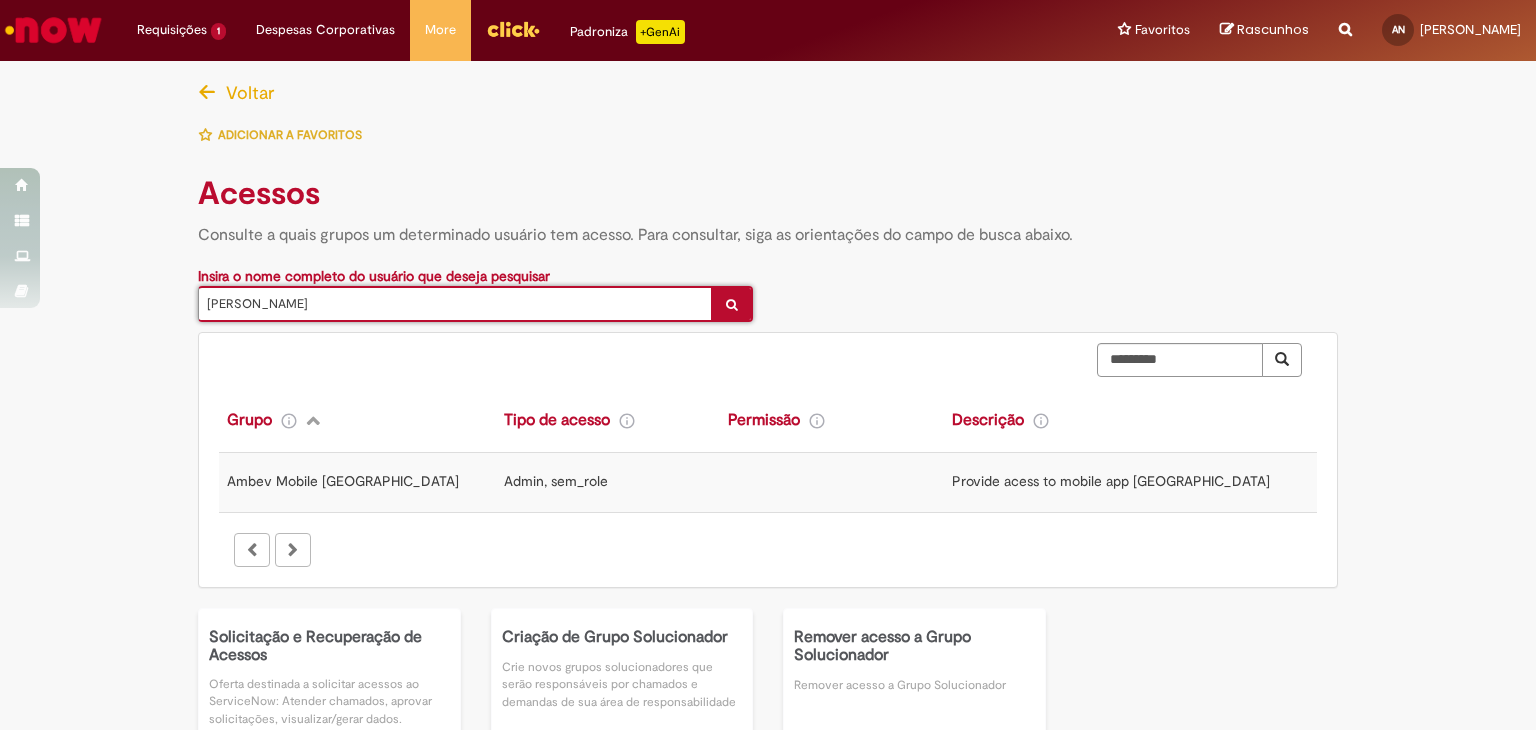 click on "**********" at bounding box center (768, 490) 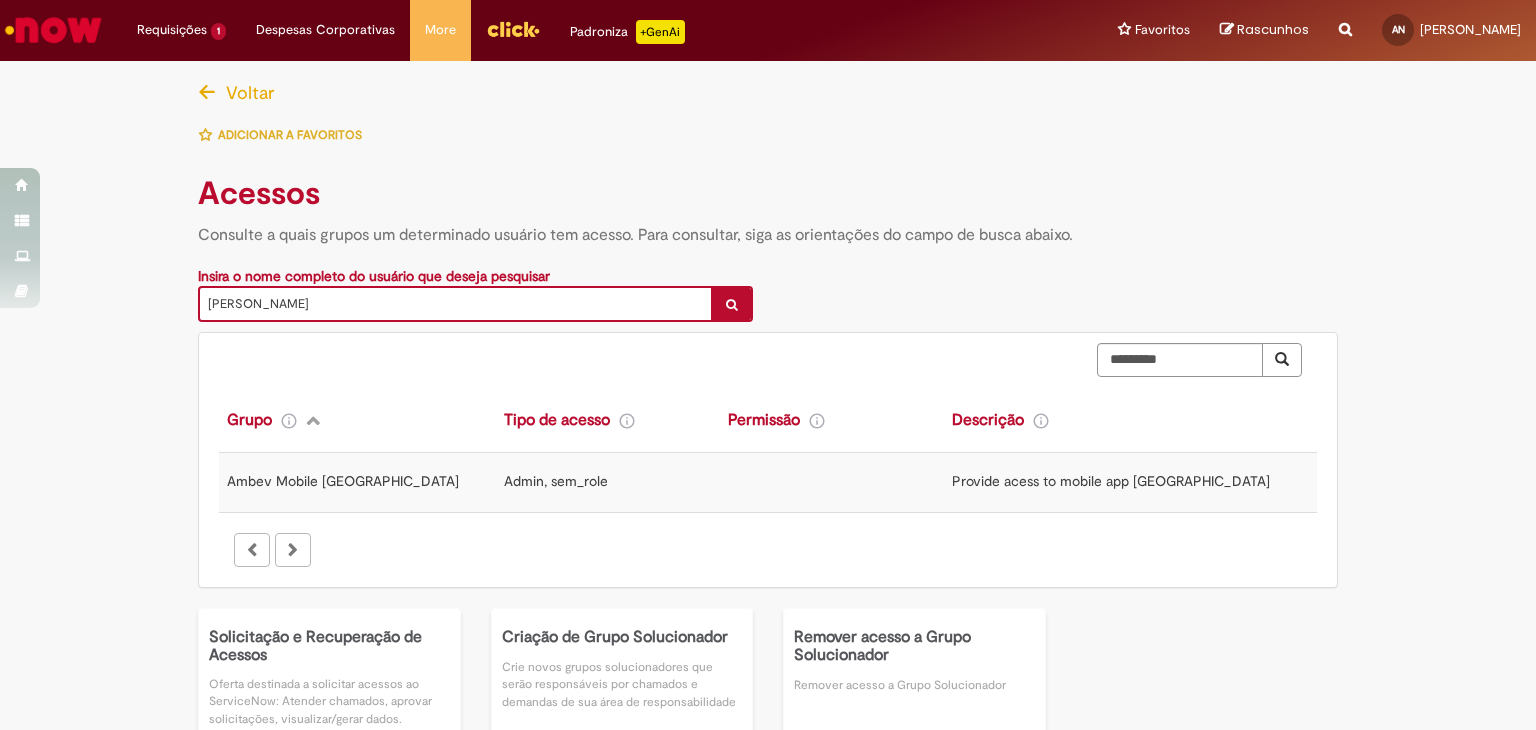 click on "**********" at bounding box center [768, 490] 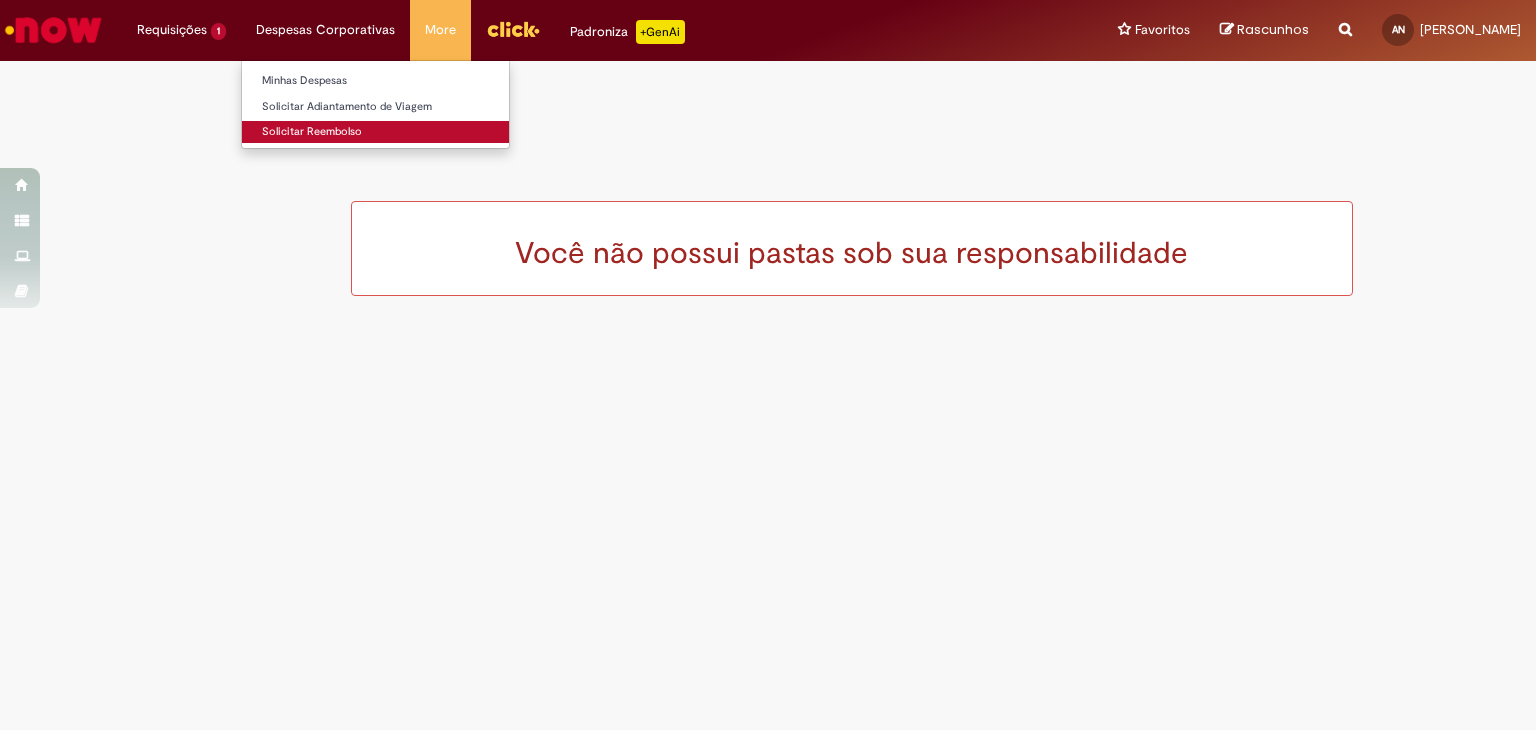 click on "Solicitar Reembolso" at bounding box center [375, 132] 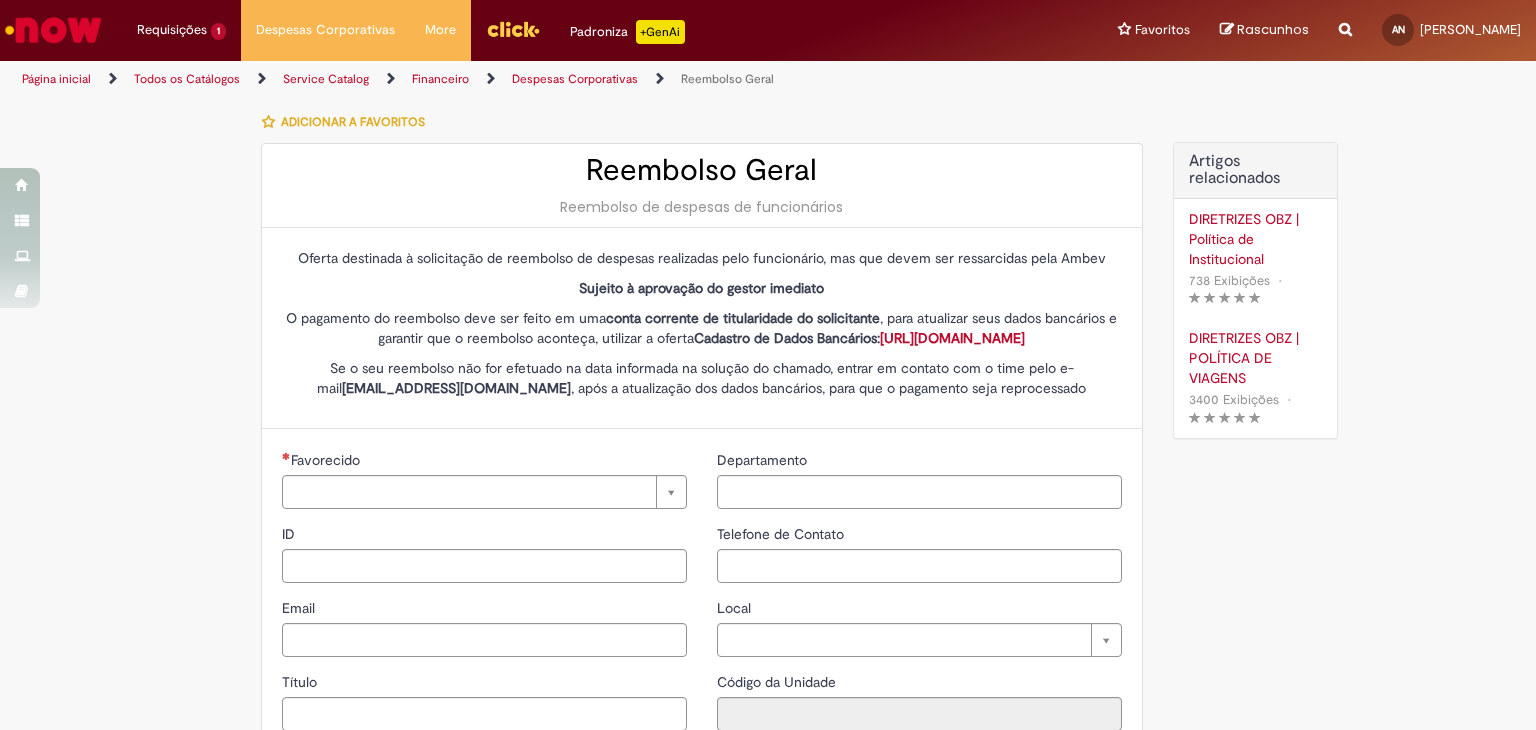 type on "********" 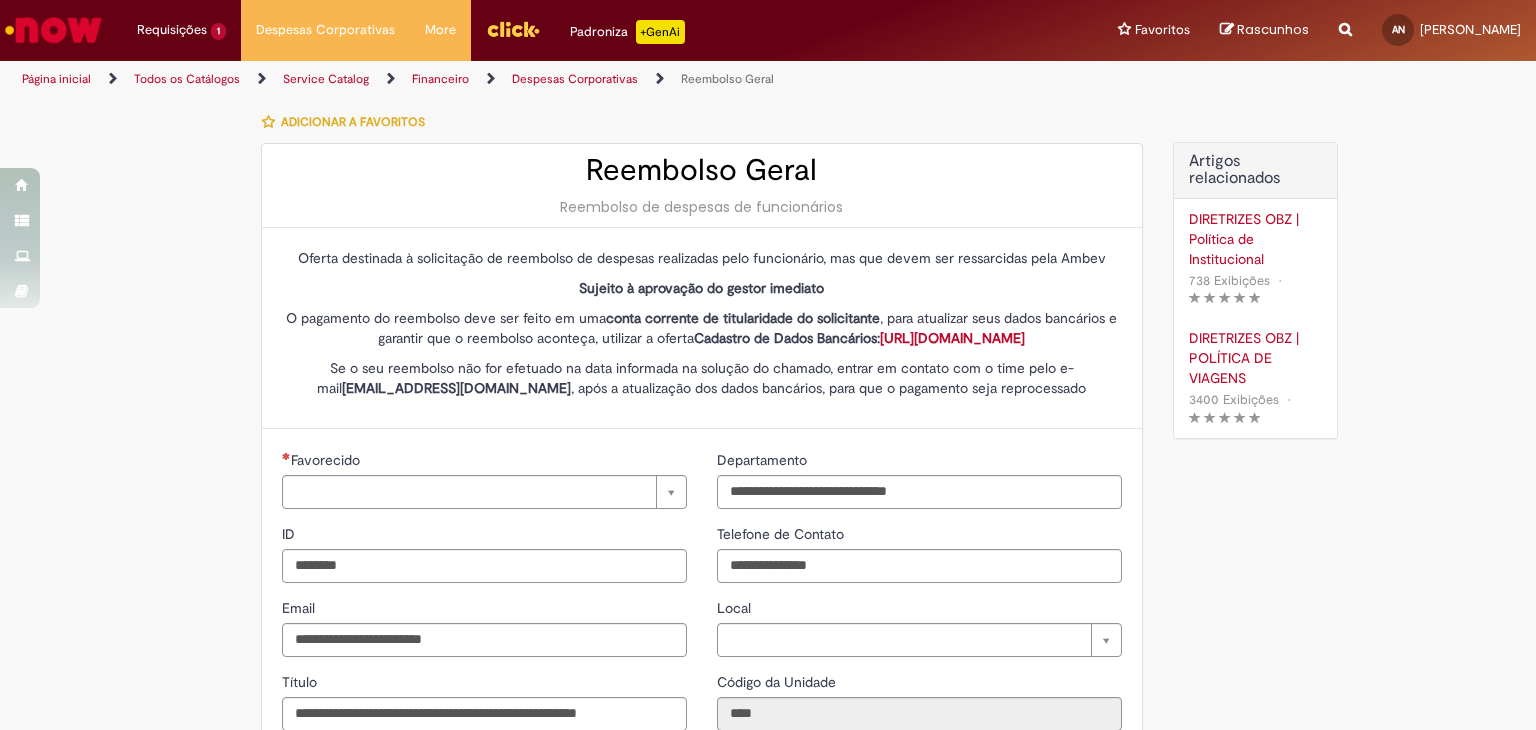 type on "**********" 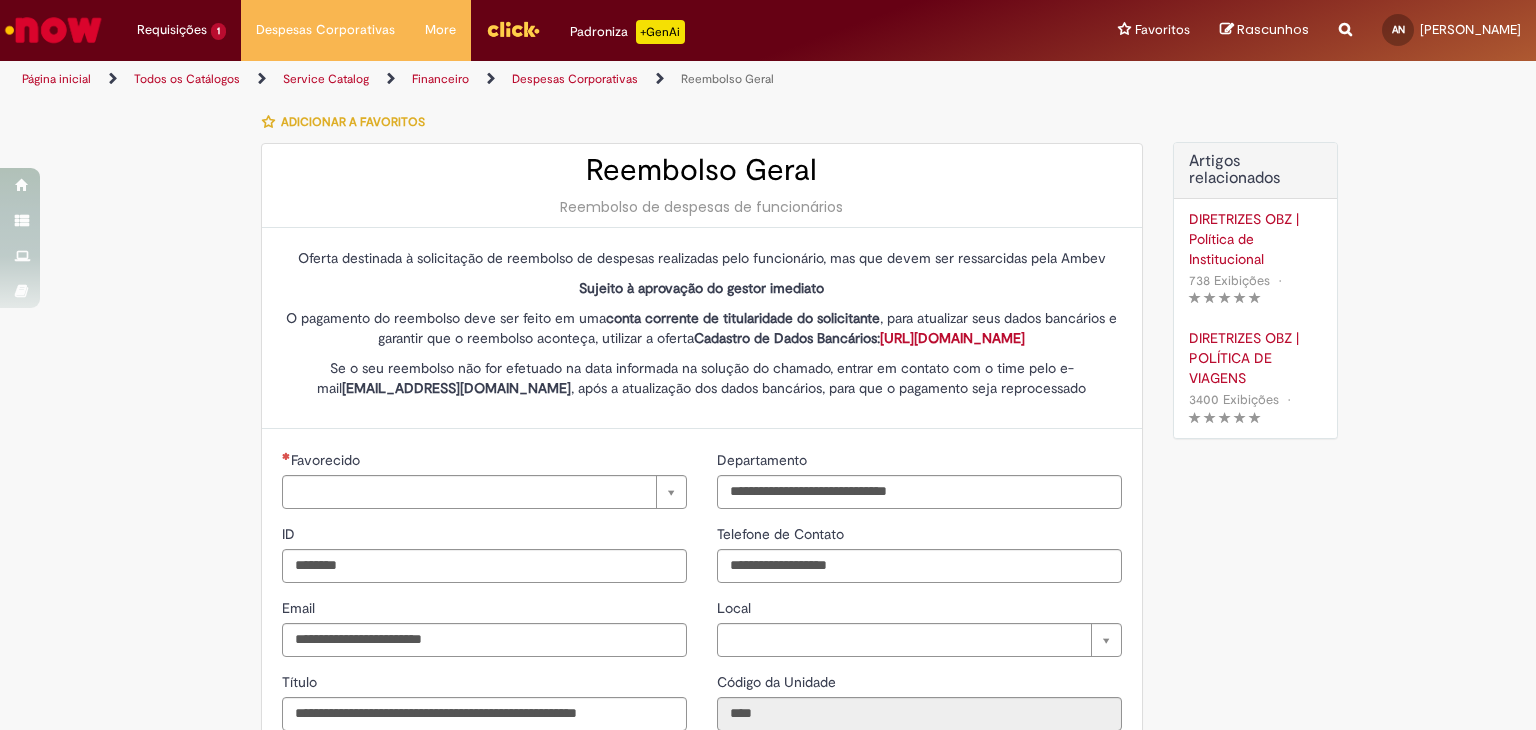 type on "**********" 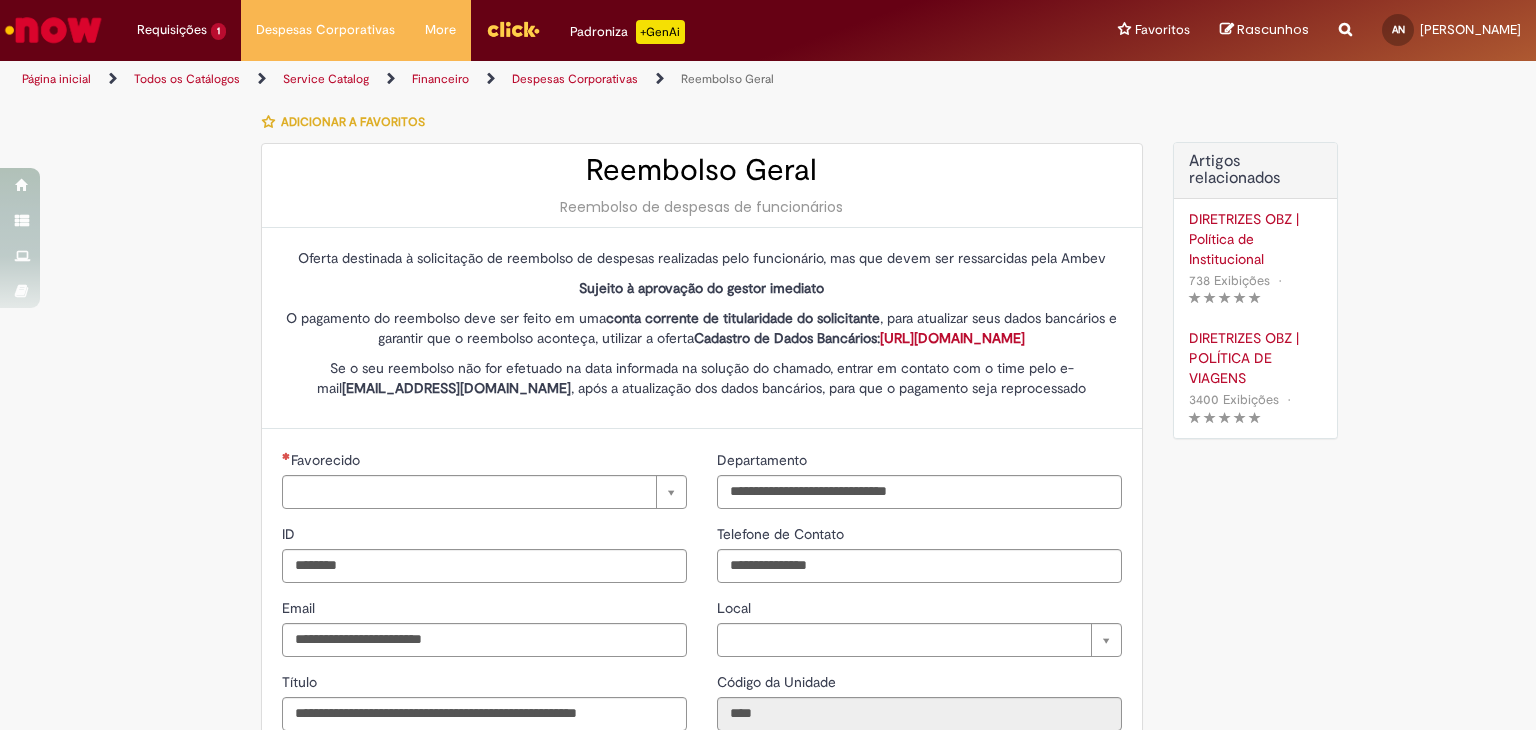 type on "**********" 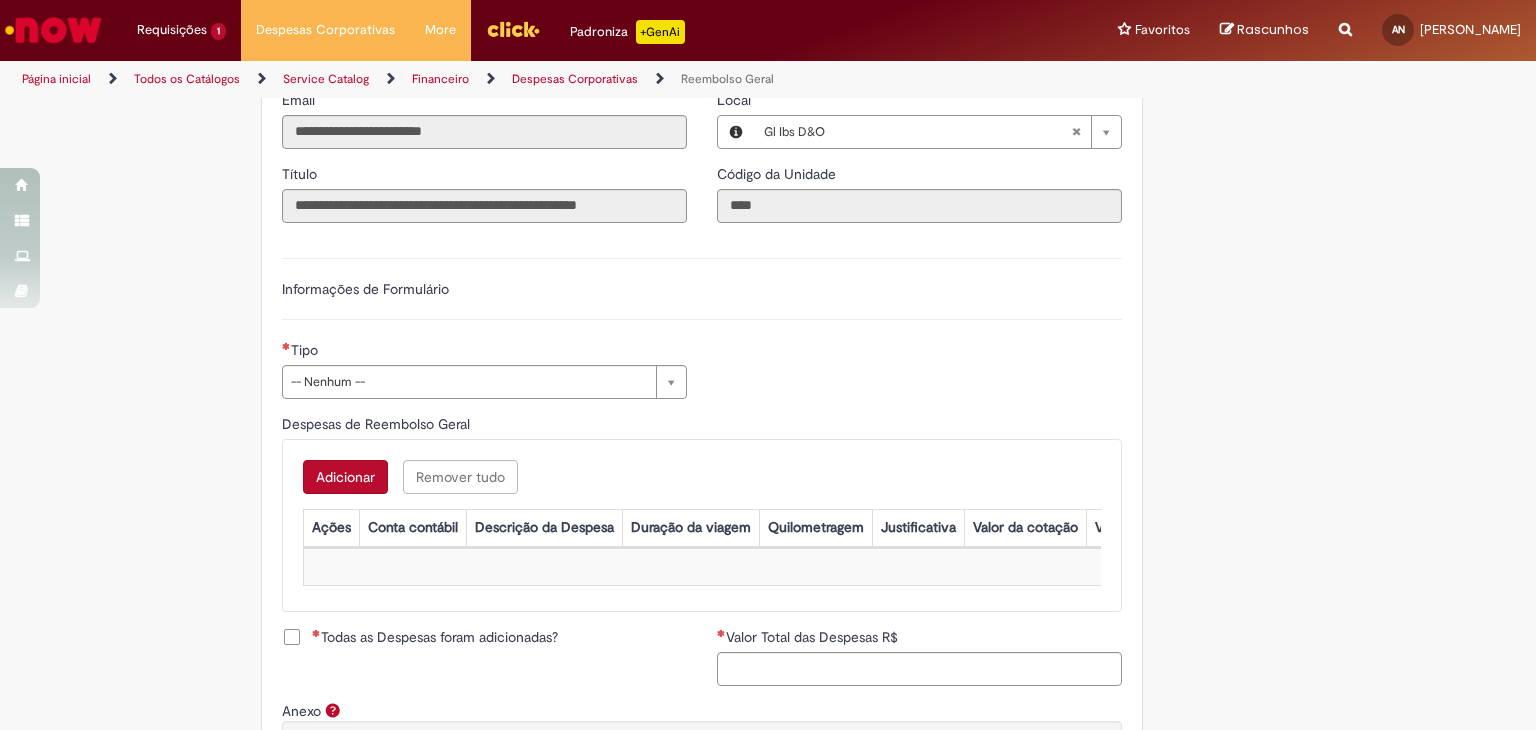 scroll, scrollTop: 700, scrollLeft: 0, axis: vertical 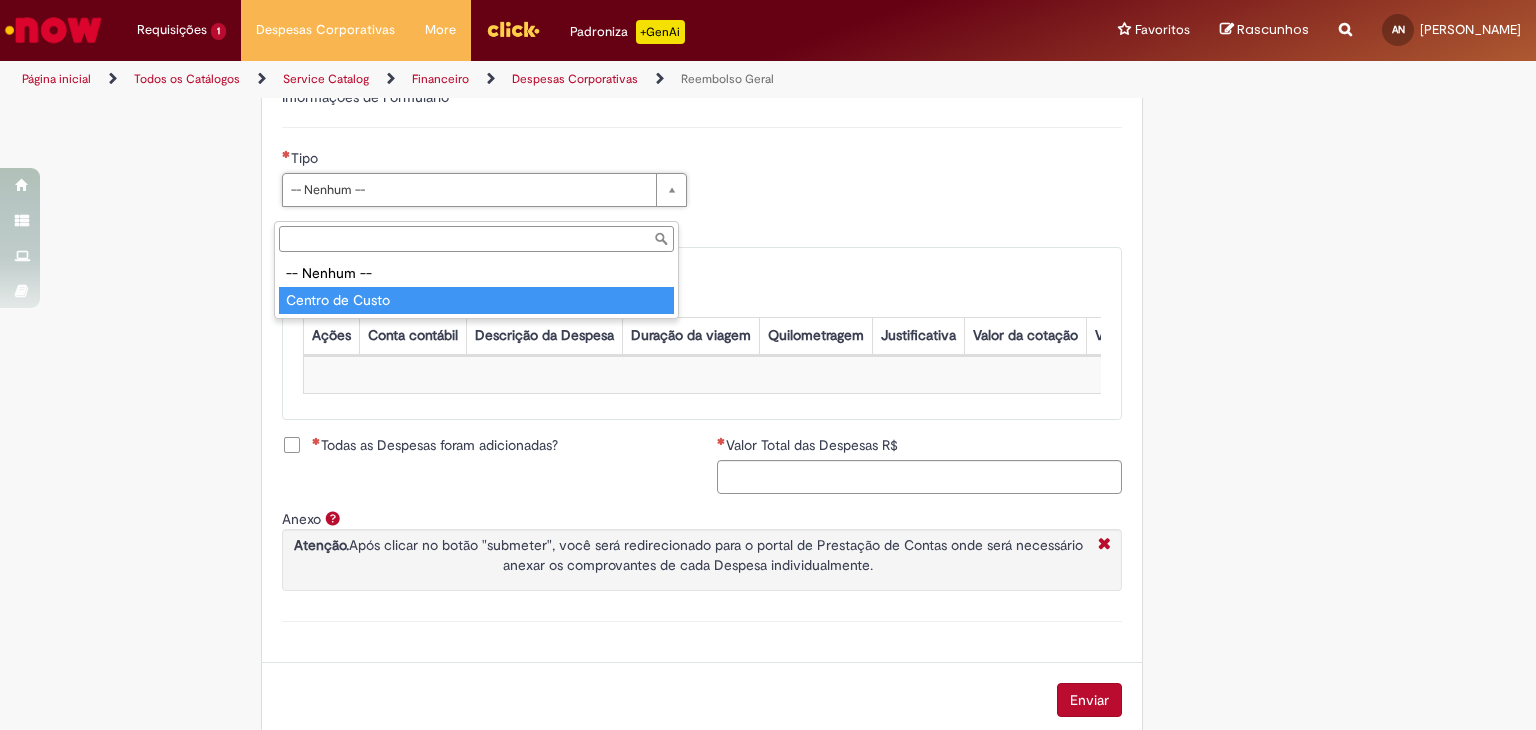 drag, startPoint x: 328, startPoint y: 301, endPoint x: 269, endPoint y: 321, distance: 62.297672 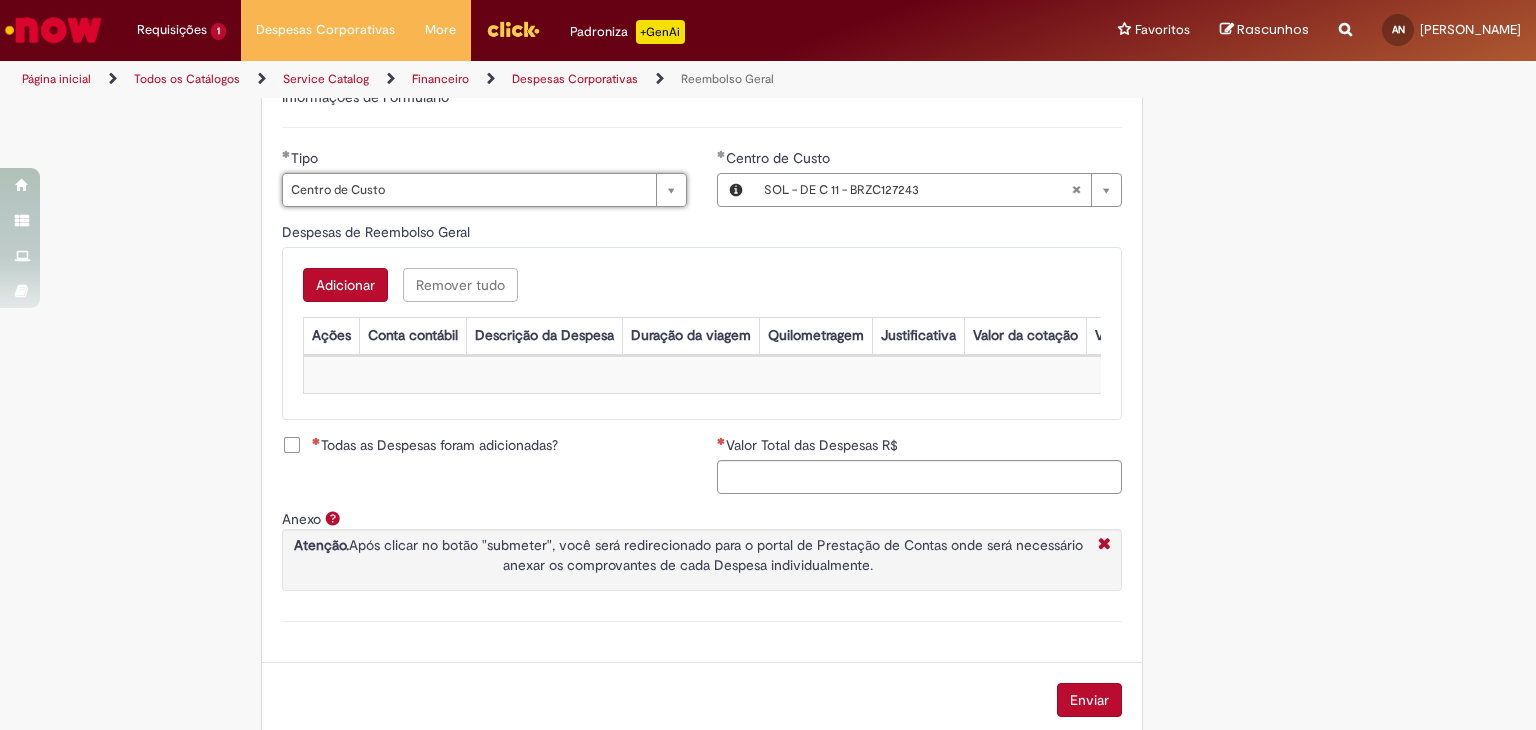 type 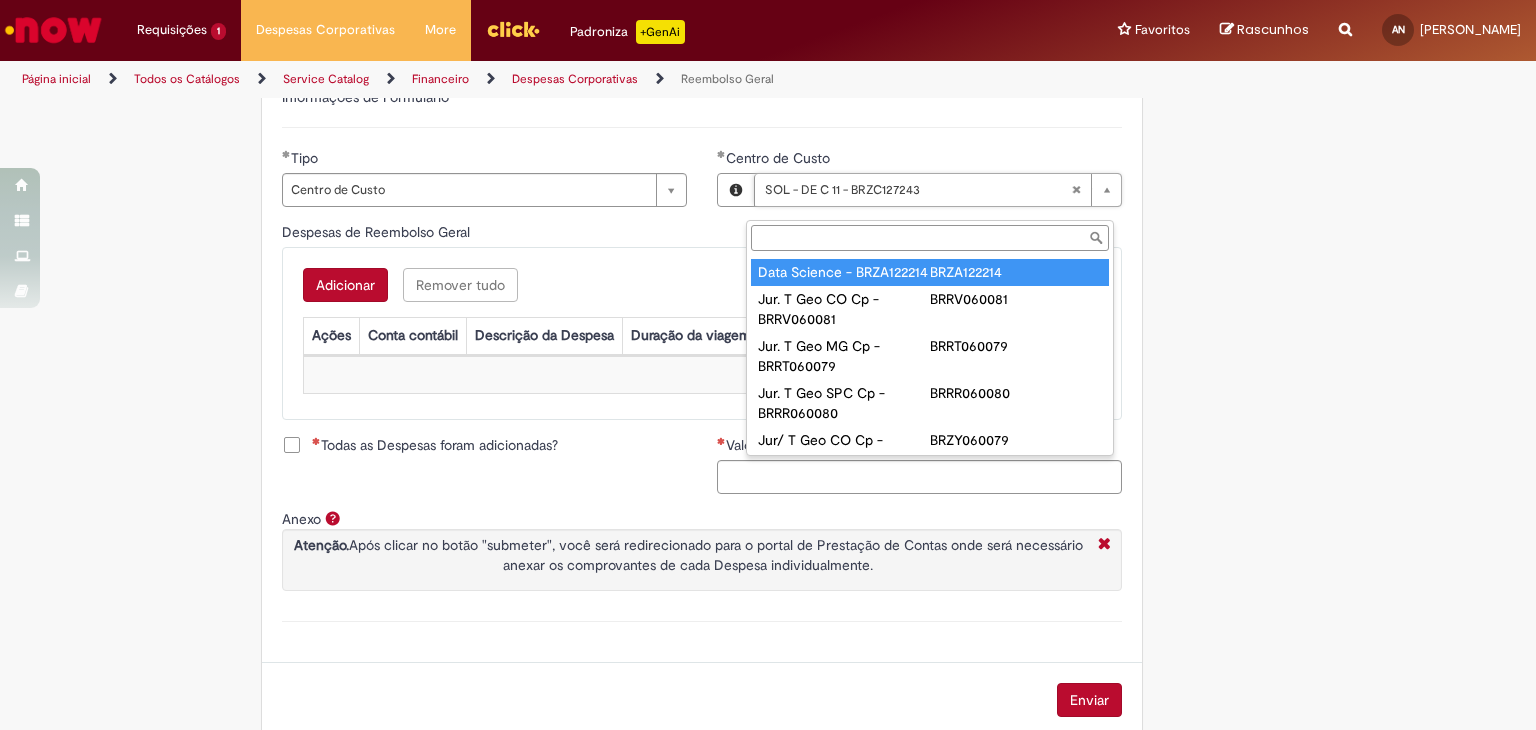 type on "**********" 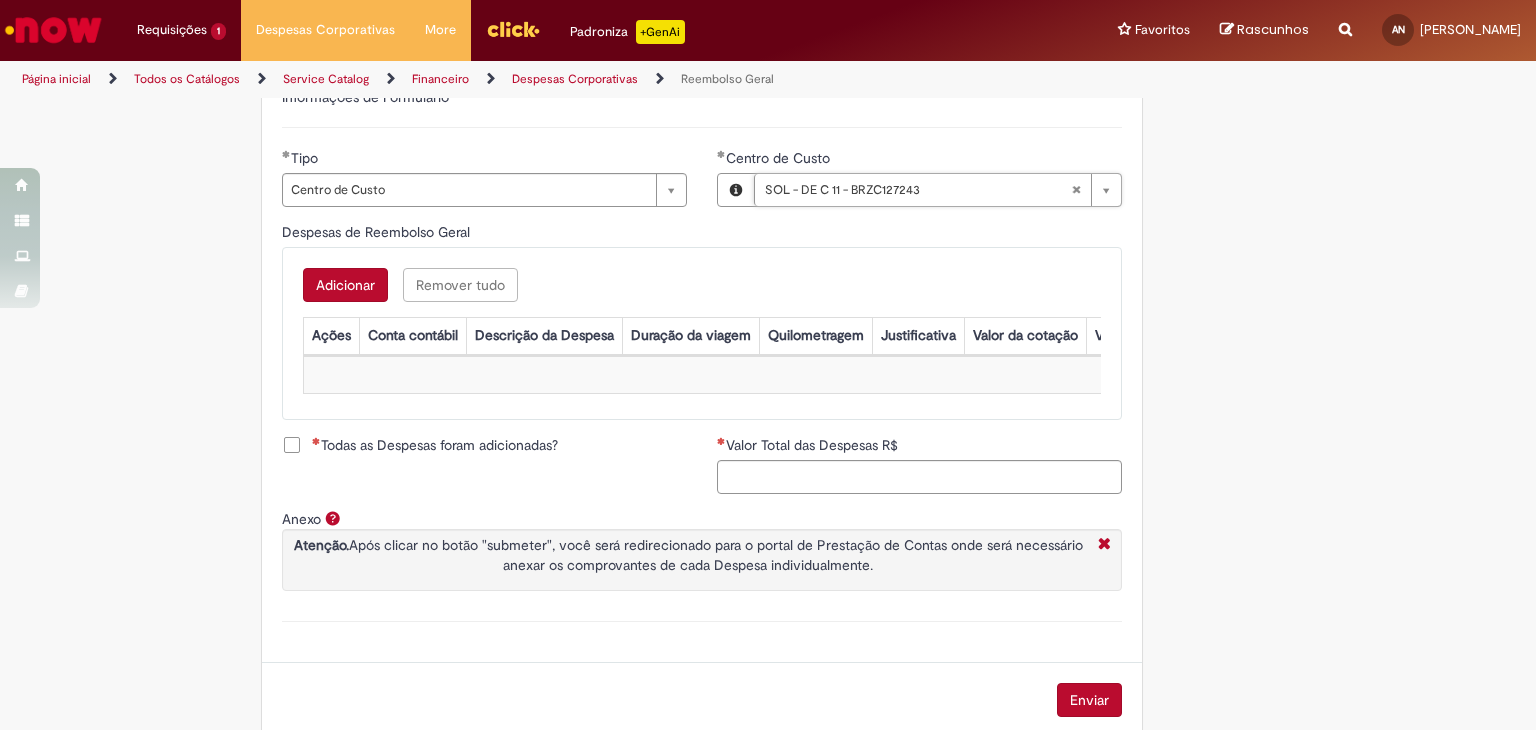click on "Adicionar a Favoritos
Reembolso Geral
Reembolso de despesas de funcionários
Oferta destinada à solicitação de reembolso de despesas realizadas pelo funcionário, mas que devem ser ressarcidas pela Ambev
Sujeito à aprovação do gestor imediato
O pagamento do reembolso deve ser feito em uma  conta corrente de titularidade do solicitante , para atualizar seus dados bancários e garantir que o reembolso aconteça, utilizar a oferta  Cadastro de Dados Bancários:  https://ambev.service-now.com/ambevnow?id=sc_cat_item&sys_id=d0c9721edbbb2b003383be2df39619e3
Se o seu reembolso não for efetuado na data informada na solução do chamado, entrar em contato com o time pelo e-mail  opreembolsoseadiantamentos@ambev.com.br , após a atualização dos dados bancários, para que o pagamento seja reprocessado
sap a integrar *** Country Code **" at bounding box center (768, 80) 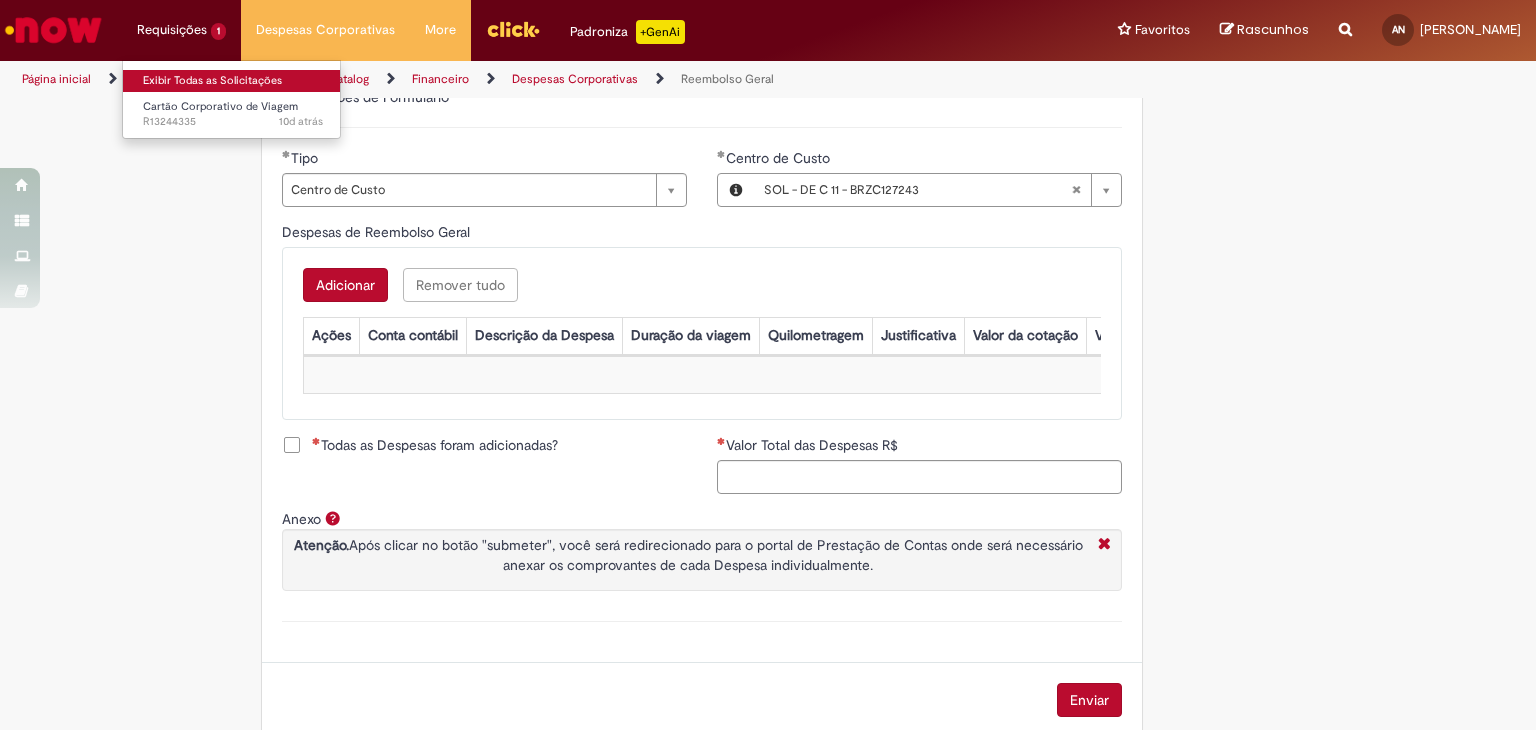 click on "Exibir Todas as Solicitações" at bounding box center (233, 81) 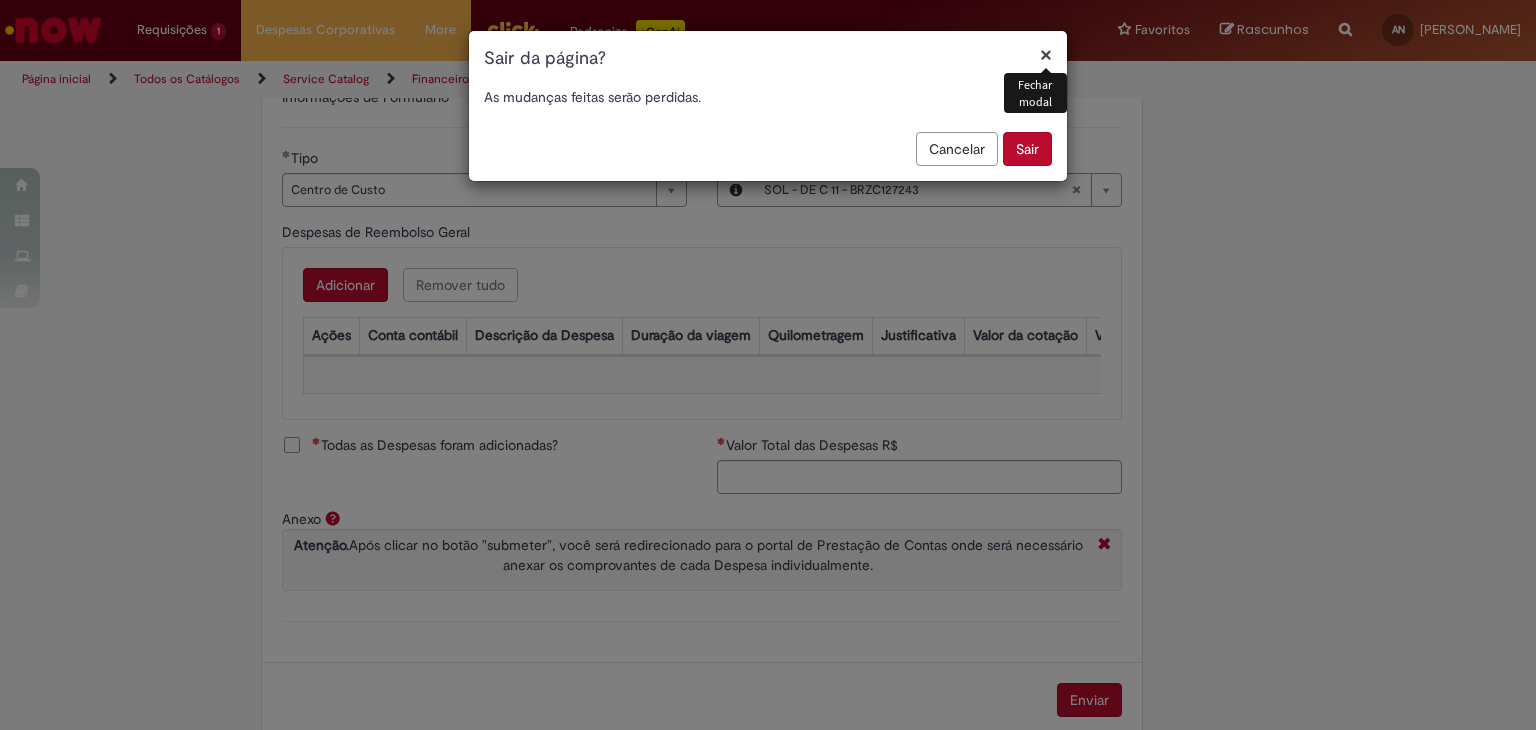 click on "Sair" at bounding box center [1027, 149] 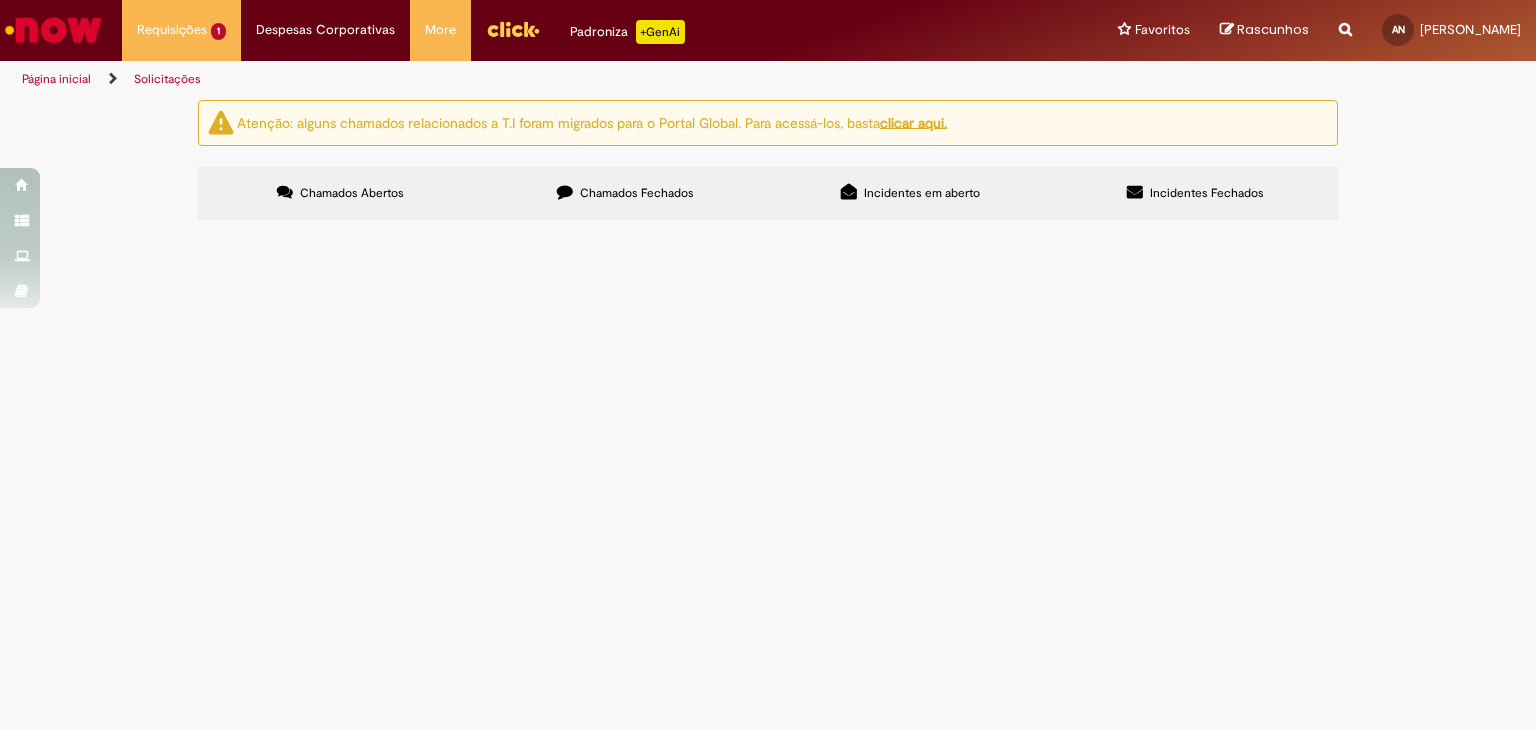 scroll, scrollTop: 0, scrollLeft: 0, axis: both 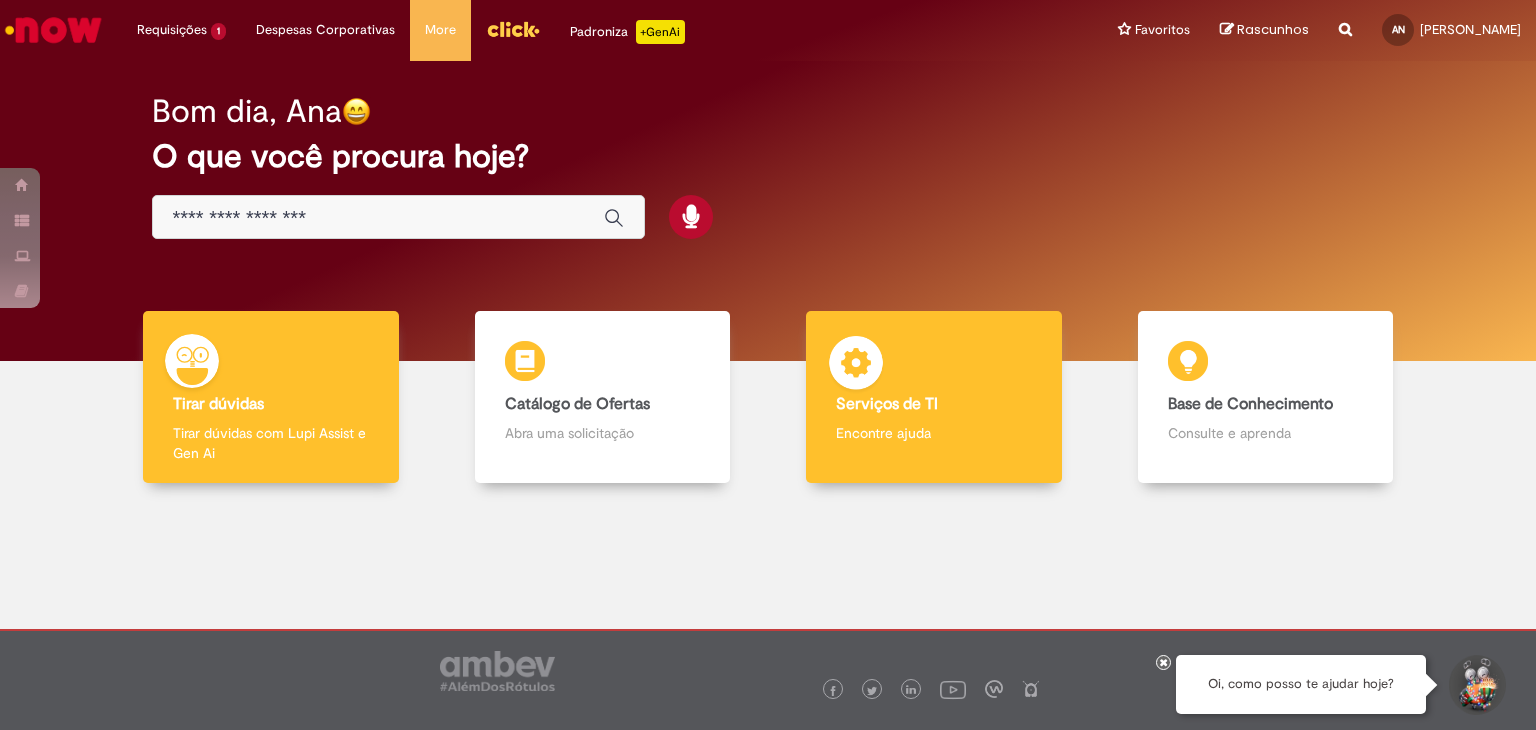 click on "Serviços de TI
Serviços de TI
Encontre ajuda" at bounding box center [934, 397] 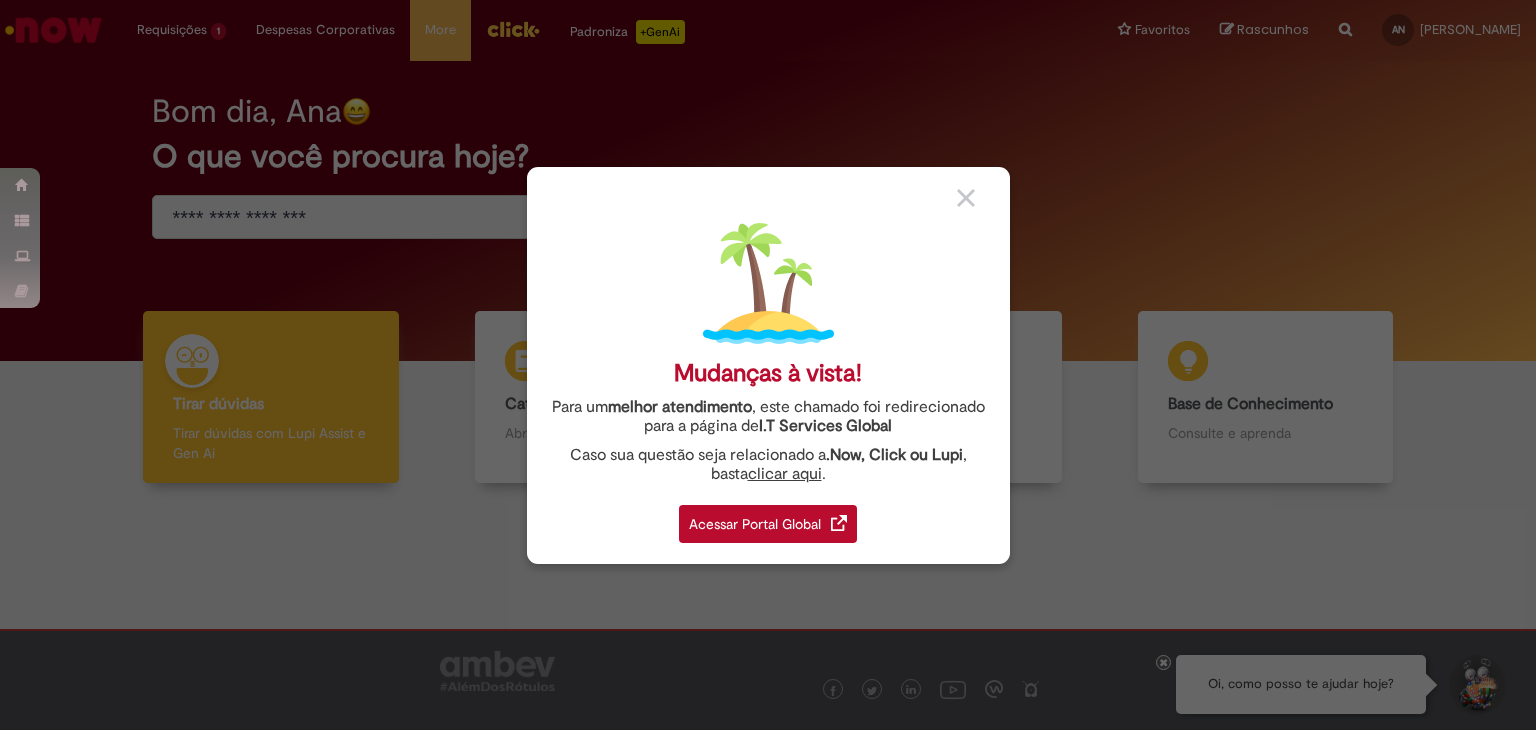 click on "Acessar Portal Global" at bounding box center [768, 524] 